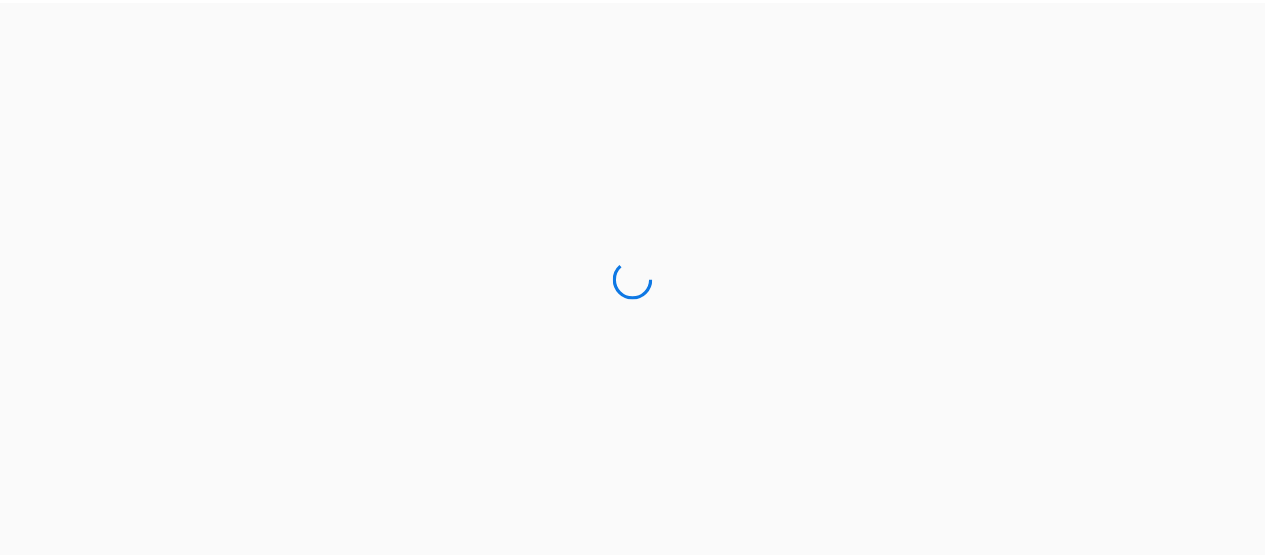 scroll, scrollTop: 0, scrollLeft: 0, axis: both 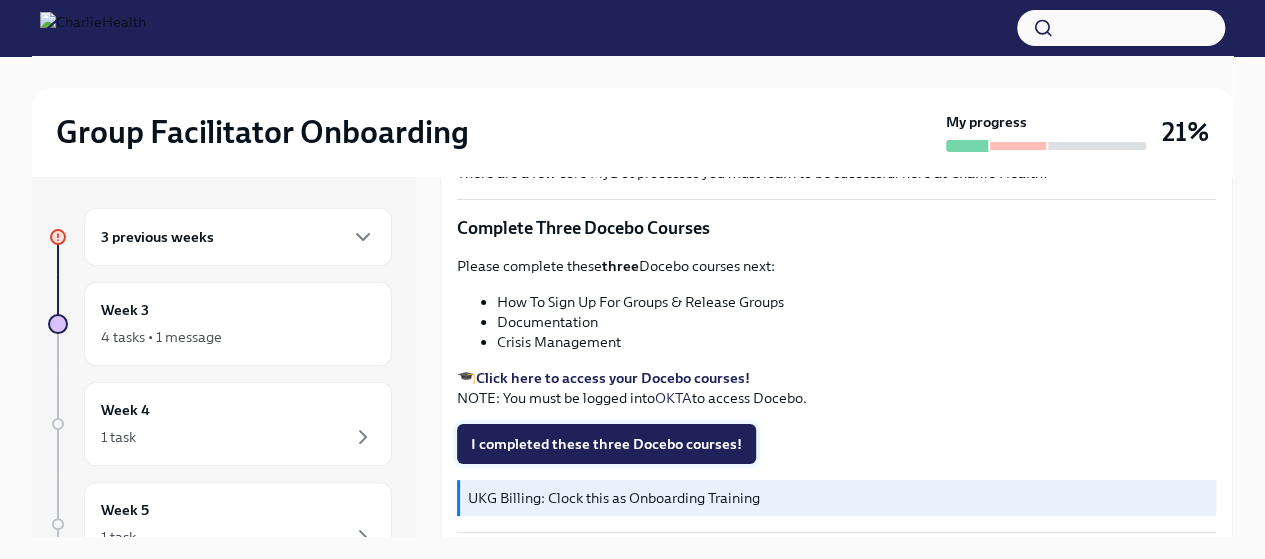 click on "I completed these three Docebo courses!" at bounding box center [606, 444] 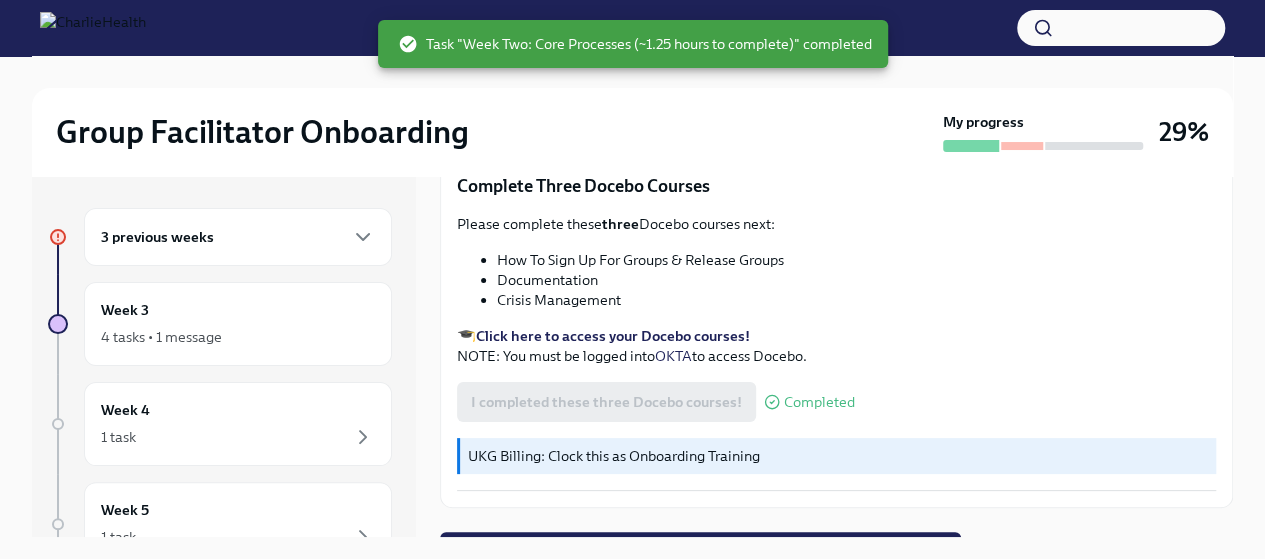 scroll, scrollTop: 865, scrollLeft: 0, axis: vertical 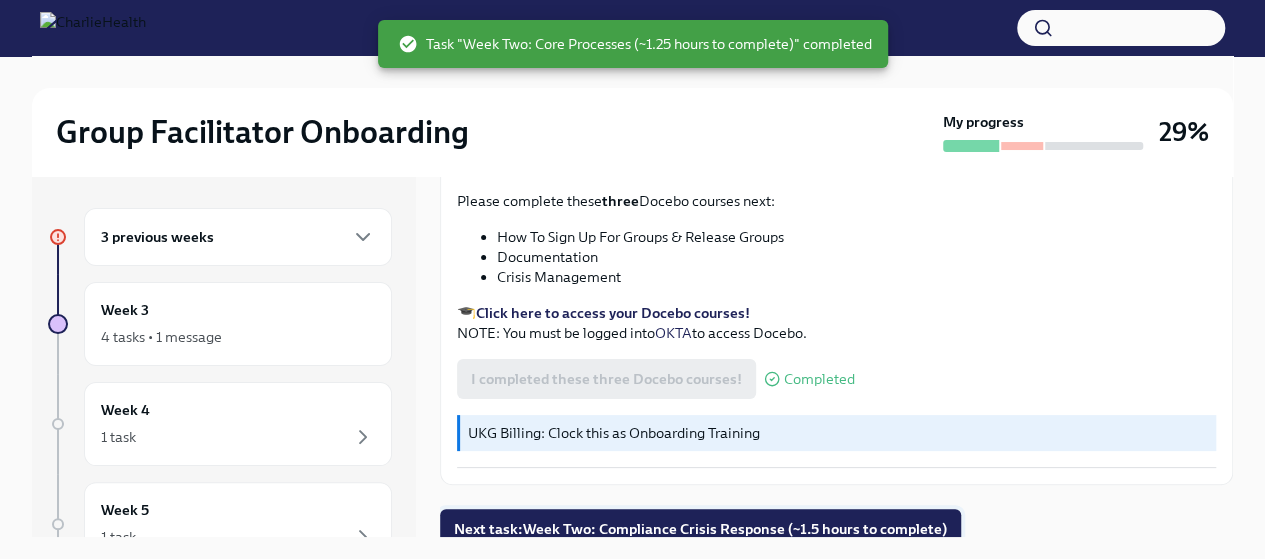 click on "Next task :  Week Two: Compliance Crisis Response (~1.5 hours to complete)" at bounding box center [700, 529] 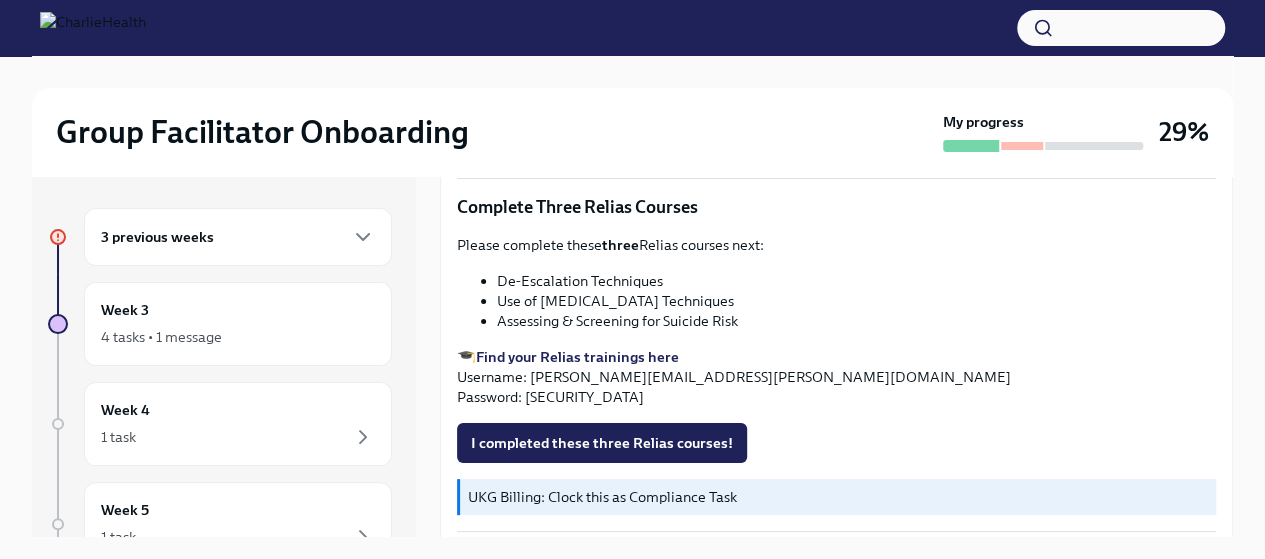 scroll, scrollTop: 885, scrollLeft: 0, axis: vertical 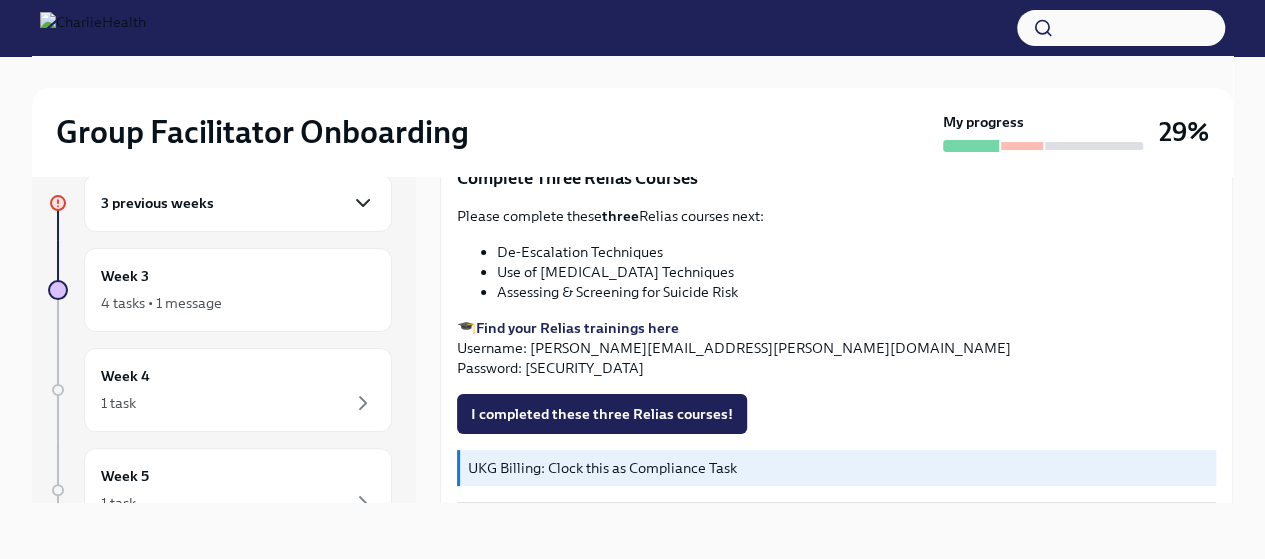 click 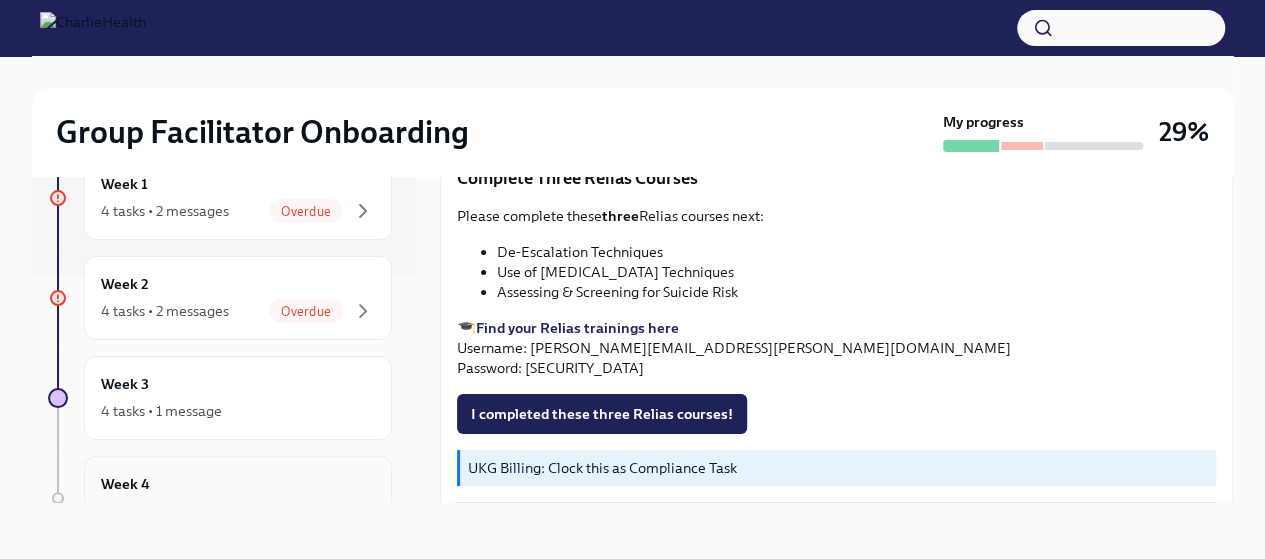 scroll, scrollTop: 200, scrollLeft: 0, axis: vertical 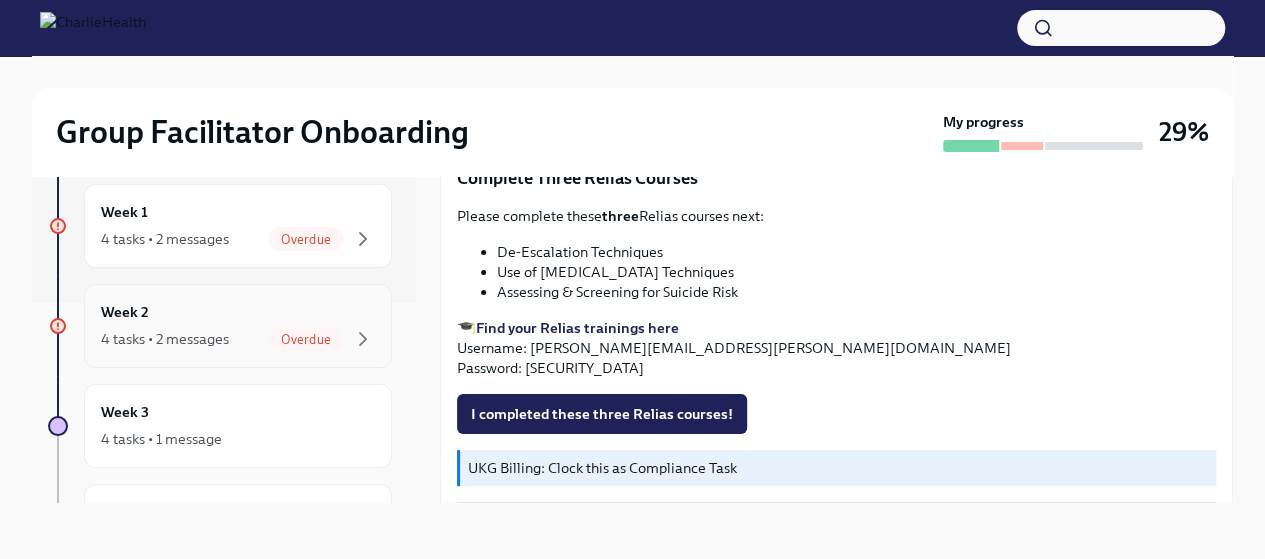 click on "Week 2 4 tasks • 2 messages Overdue" at bounding box center (238, 326) 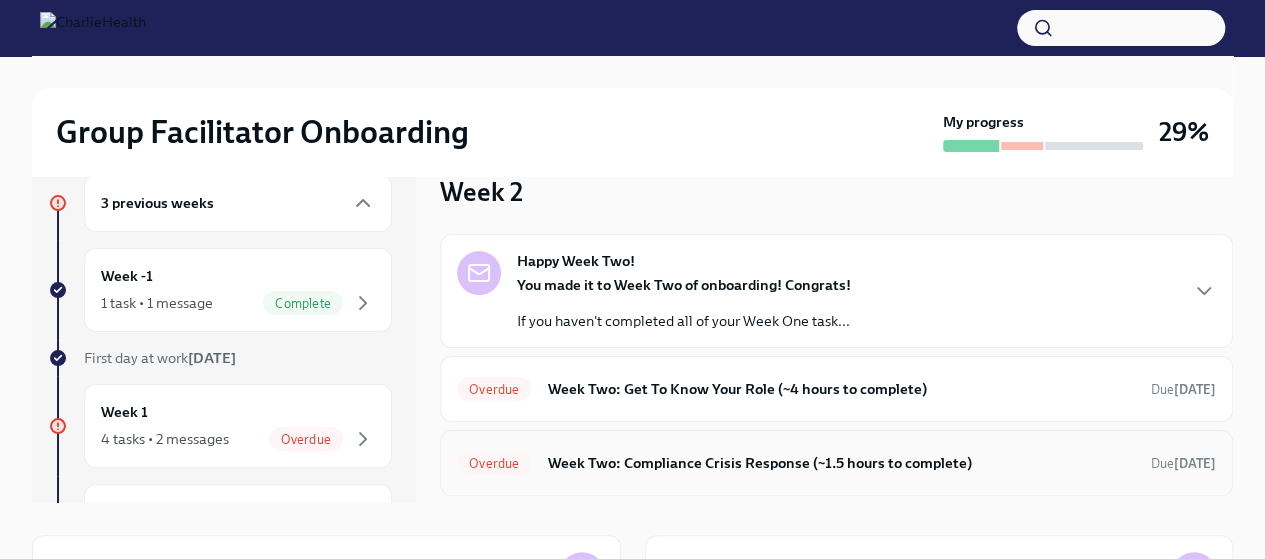 click on "Week Two: Compliance Crisis Response (~1.5 hours to complete)" at bounding box center [841, 463] 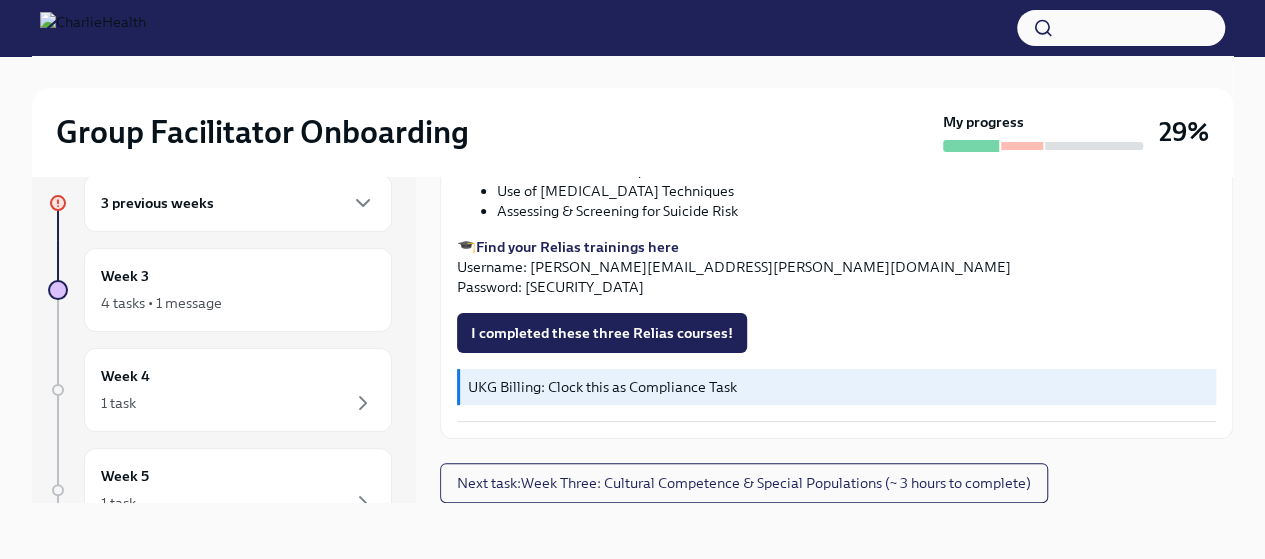 scroll, scrollTop: 885, scrollLeft: 0, axis: vertical 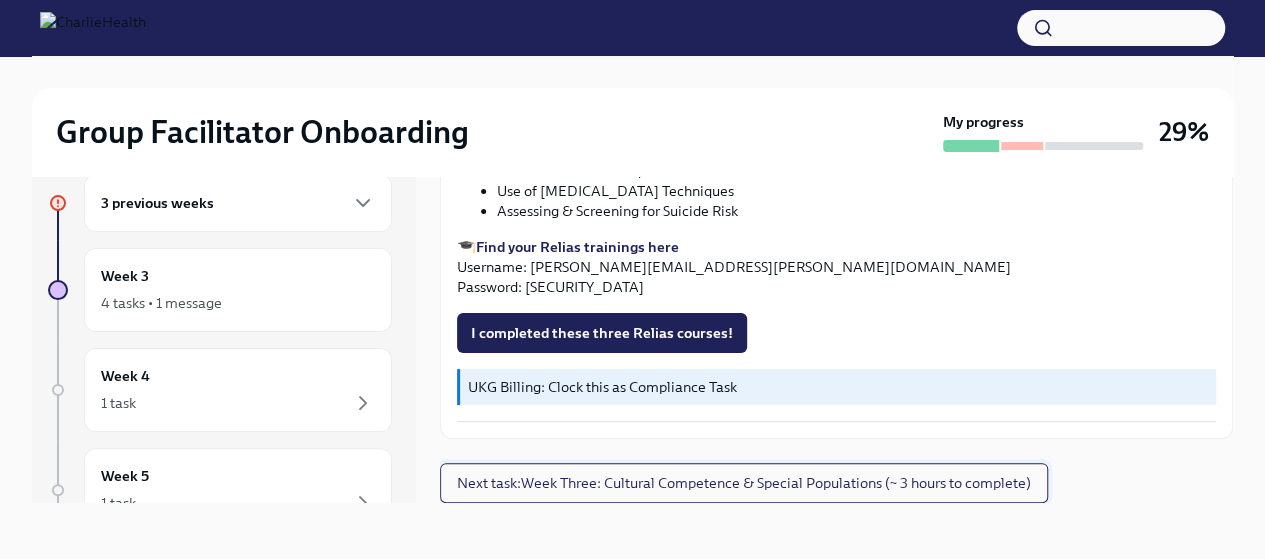 click on "Next task :  Week Three: Cultural Competence & Special Populations (~ 3 hours to complete)" at bounding box center (744, 483) 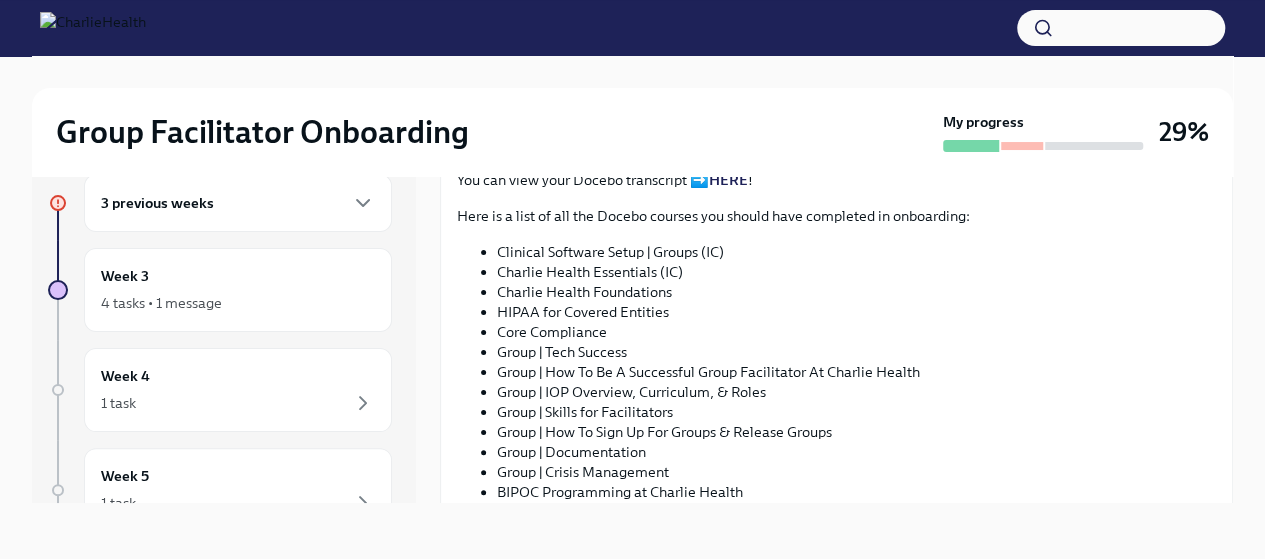 scroll, scrollTop: 1100, scrollLeft: 0, axis: vertical 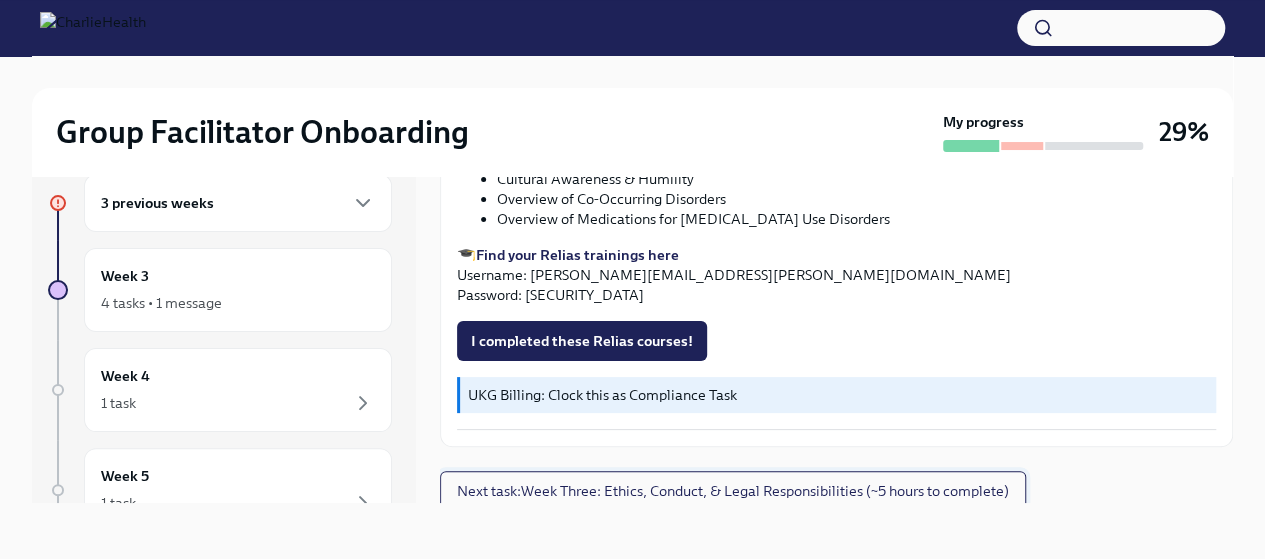 click on "Next task :  Week Three: Ethics, Conduct, & Legal Responsibilities (~5 hours to complete)" at bounding box center [733, 491] 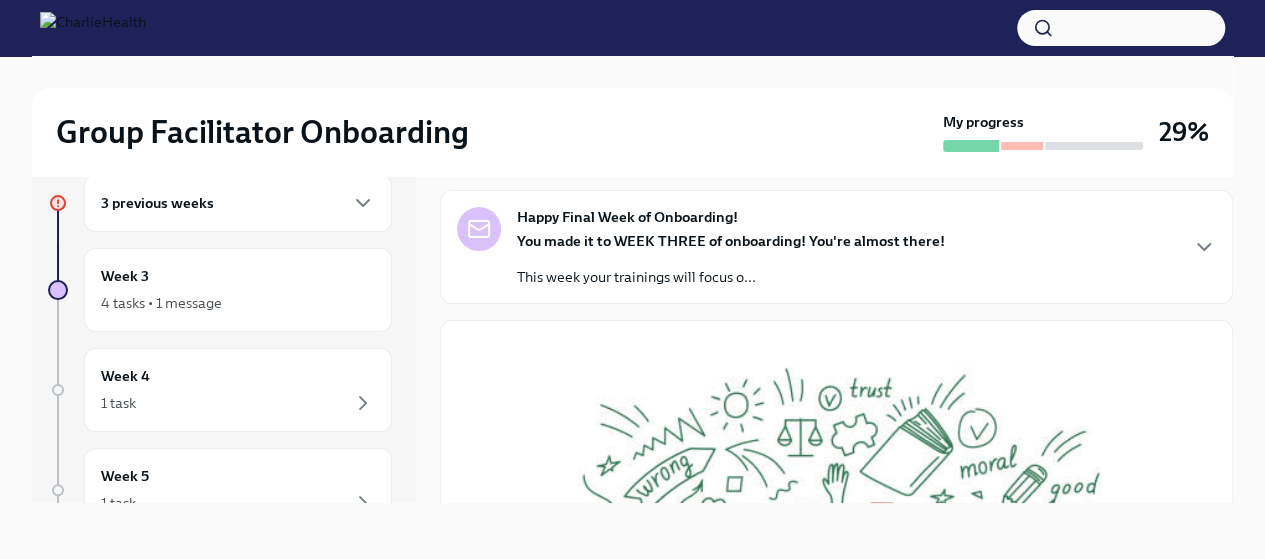 scroll, scrollTop: 0, scrollLeft: 0, axis: both 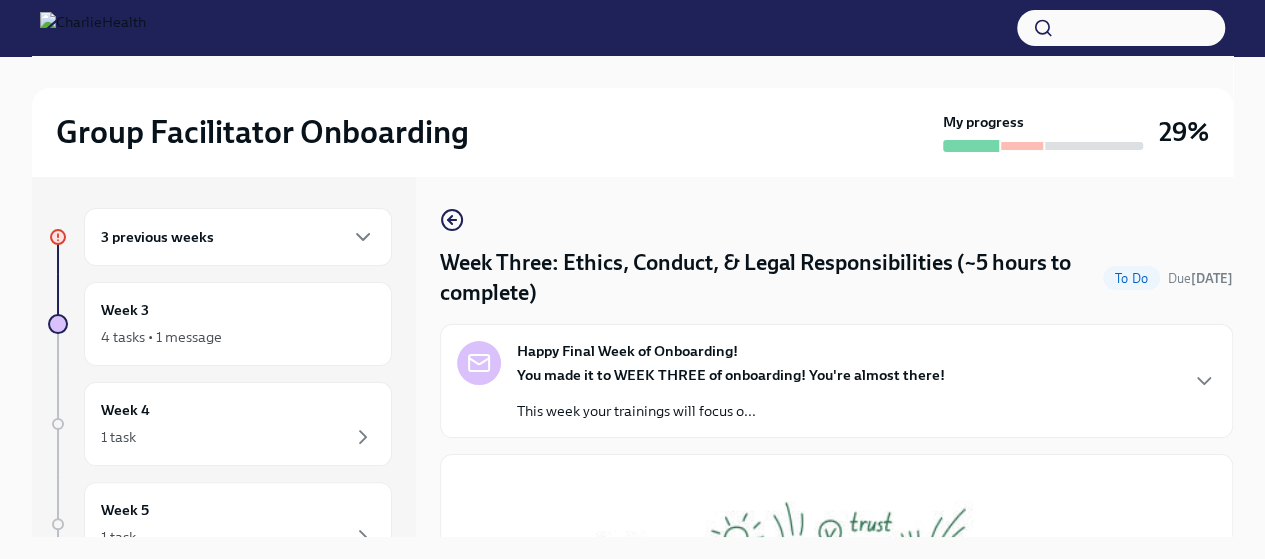 click on "Week Three: Ethics, Conduct, & Legal Responsibilities (~5 hours to complete) To Do Due  [DATE] Happy Final Week of Onboarding! You made it to WEEK THREE of onboarding! You're almost there!
This week your trainings will focus o... As providers, we have a responsibility to uphold the highest ethics and best conduct. Please take the following courses in [GEOGRAPHIC_DATA]. Complete Four Relias Courses Please complete the following  four  Relias courses next:
Ethics/Code of Conduct
Boundaries in the Treatment Relationship
Client Grievances & Confidentiality
Mandated Reporting
🎓  Find your Relias trainings here
Username: [PERSON_NAME][EMAIL_ADDRESS][PERSON_NAME][DOMAIN_NAME]
Password: [SECURITY_DATA] I completed these Relias courses! UKG Billing: Clock this as Compliance Task Onboarding Compliance Check At this point, all your compliance tasks should be completed!
PLEASE NOTE:
I confirm all my compliance tasks are complete!" at bounding box center [836, 980] 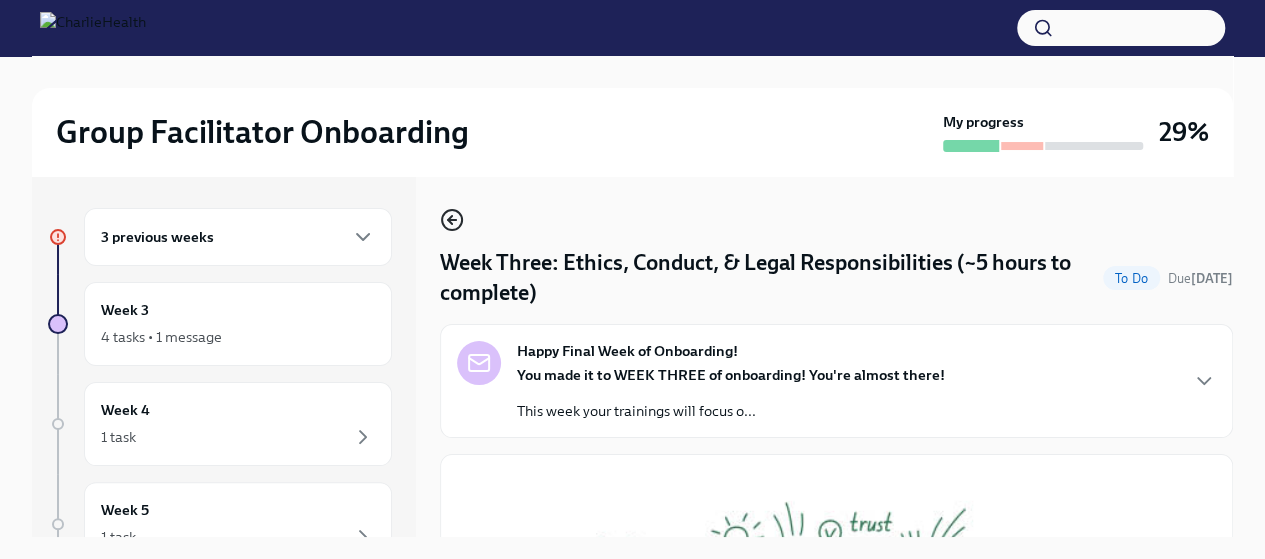 click 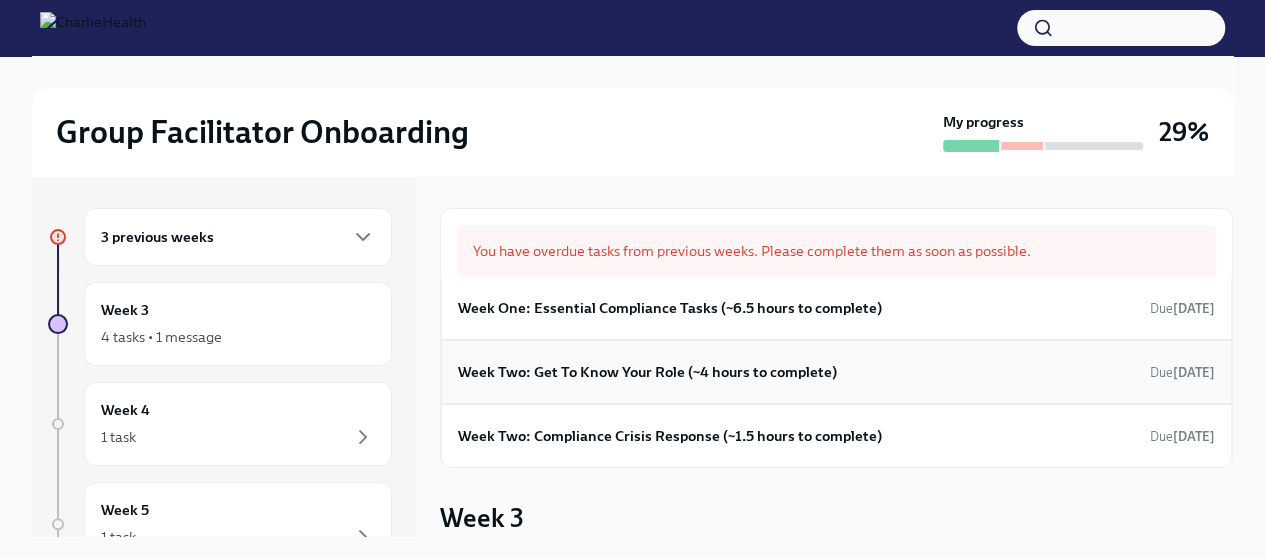 click on "Week Two: Get To Know Your Role (~4 hours to complete)" at bounding box center [647, 372] 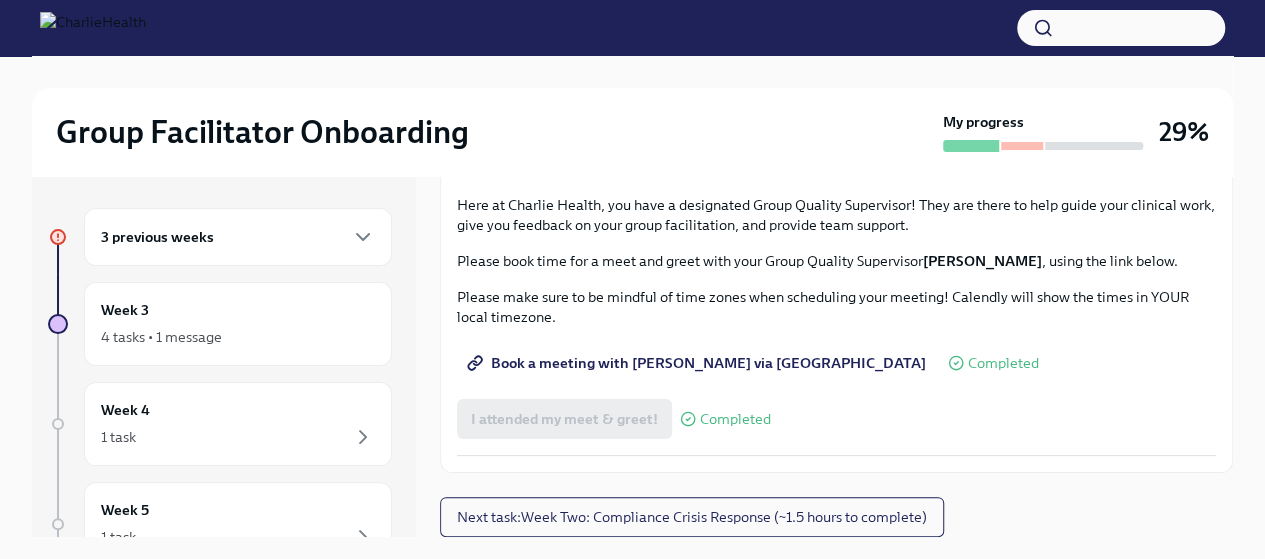 scroll, scrollTop: 1990, scrollLeft: 0, axis: vertical 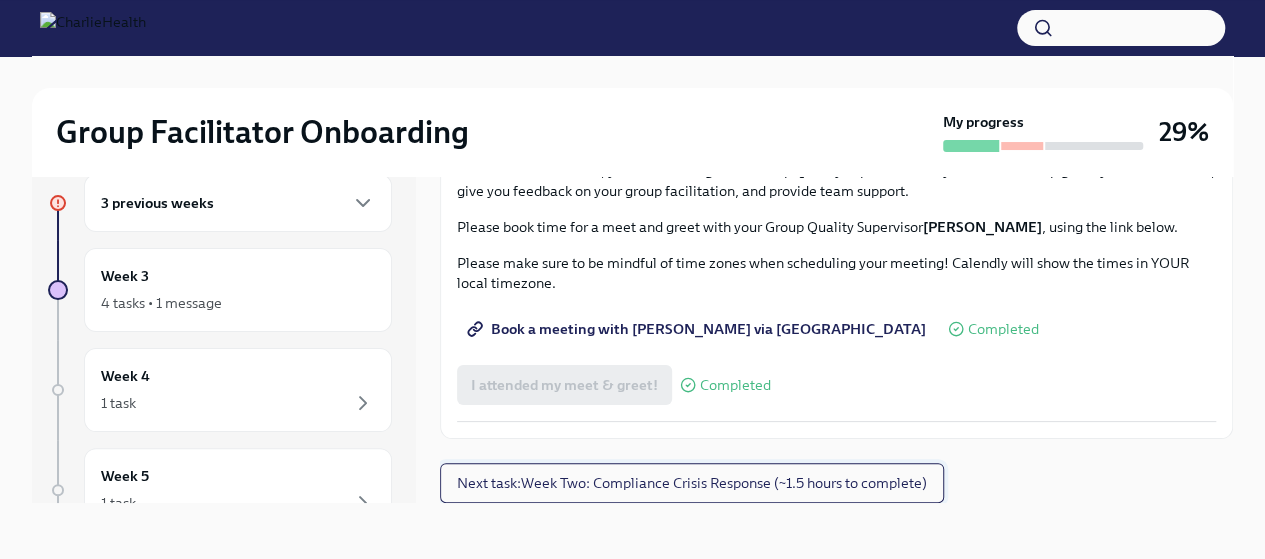 click on "Next task :  Week Two: Compliance Crisis Response (~1.5 hours to complete)" at bounding box center [692, 483] 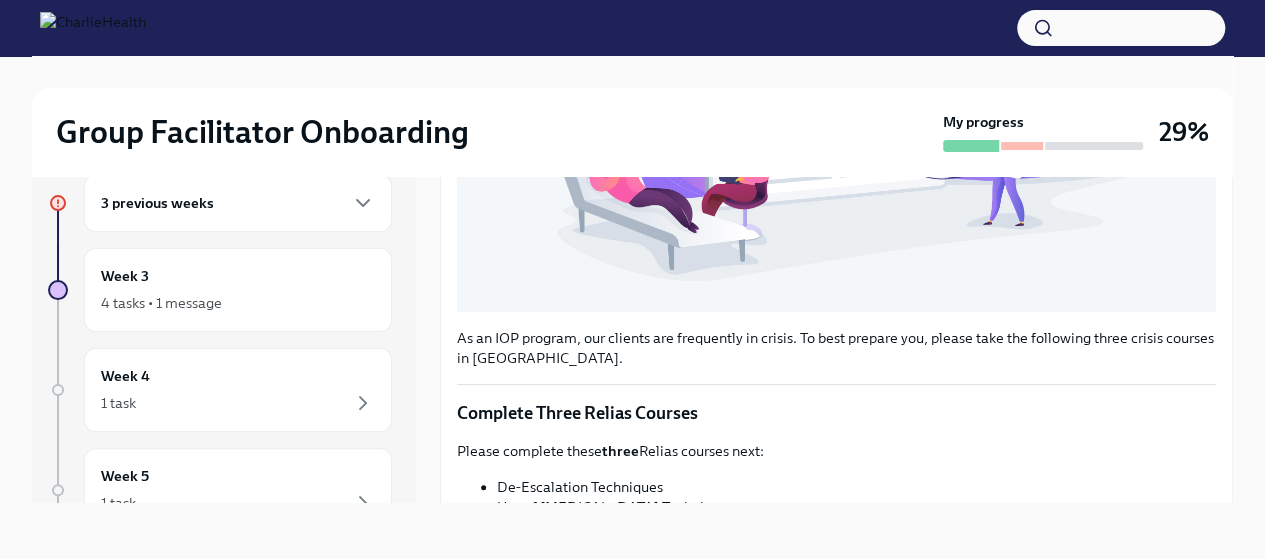 scroll, scrollTop: 700, scrollLeft: 0, axis: vertical 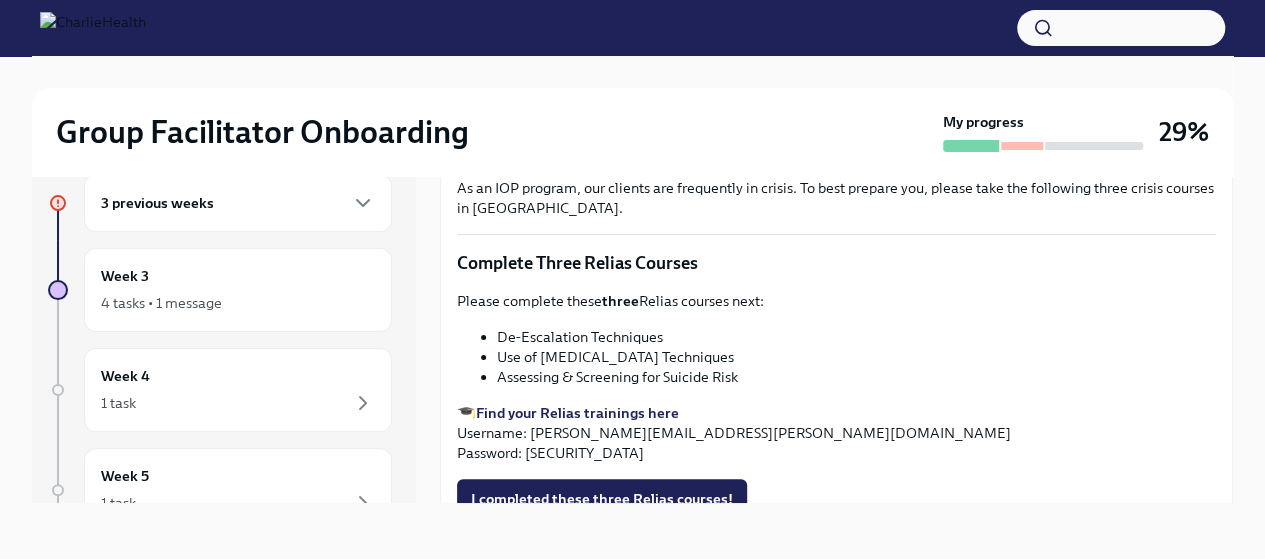 click on "Find your Relias trainings here" at bounding box center (577, 413) 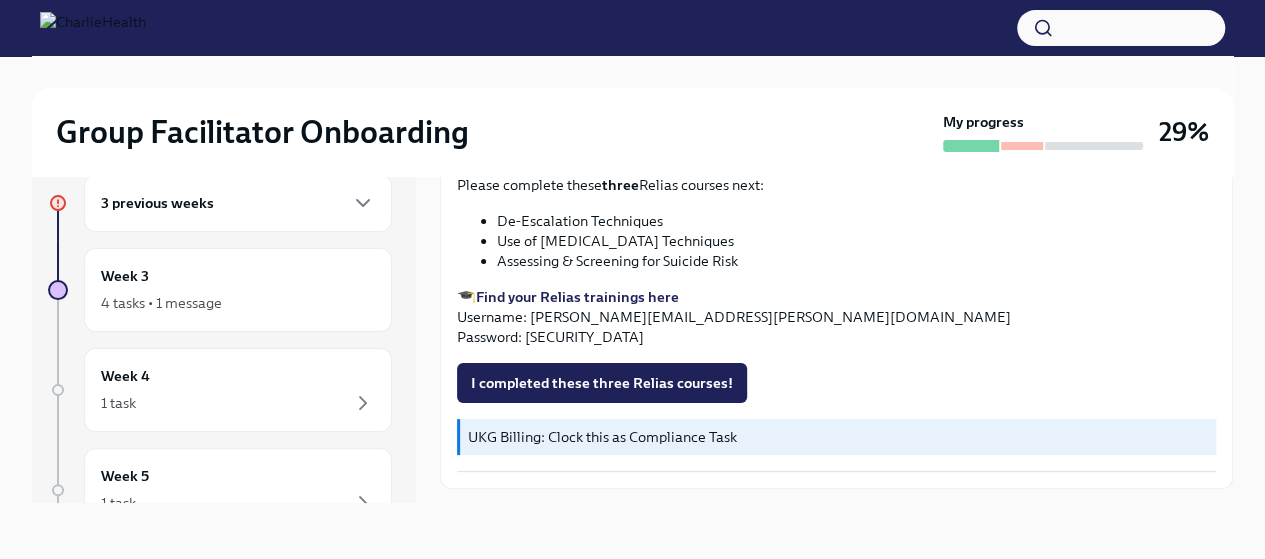 scroll, scrollTop: 785, scrollLeft: 0, axis: vertical 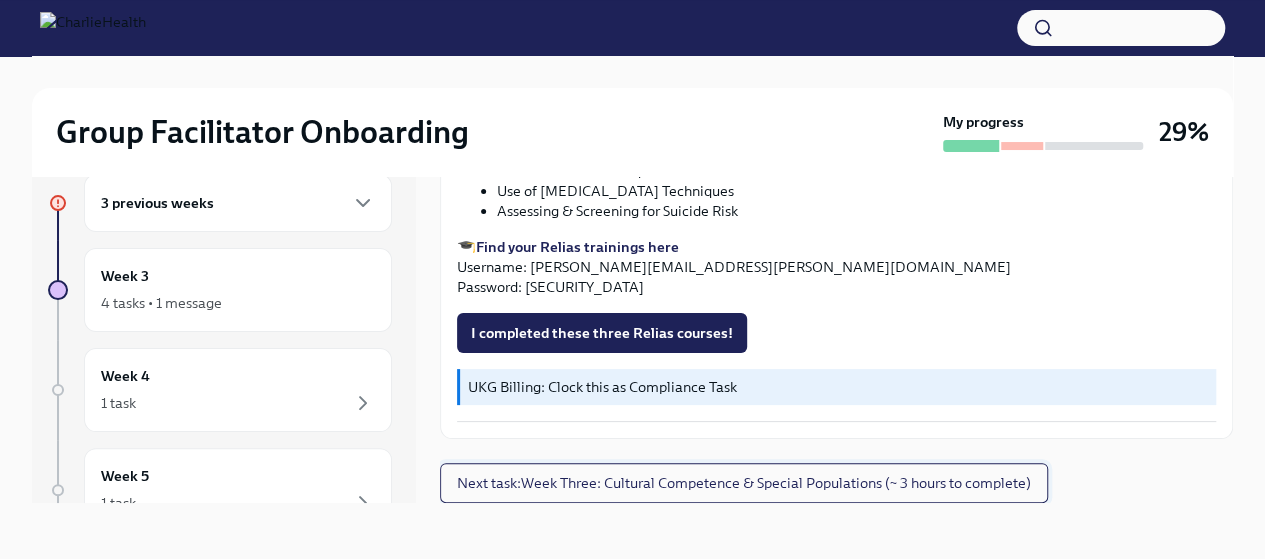 click on "Next task :  Week Three: Cultural Competence & Special Populations (~ 3 hours to complete)" at bounding box center [744, 483] 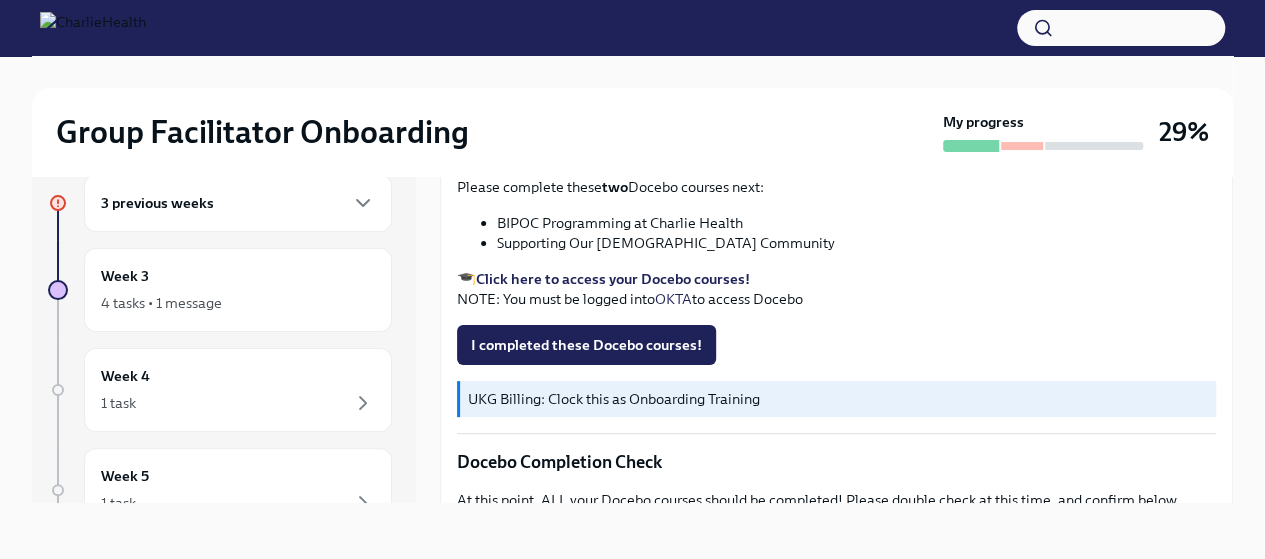 scroll, scrollTop: 600, scrollLeft: 0, axis: vertical 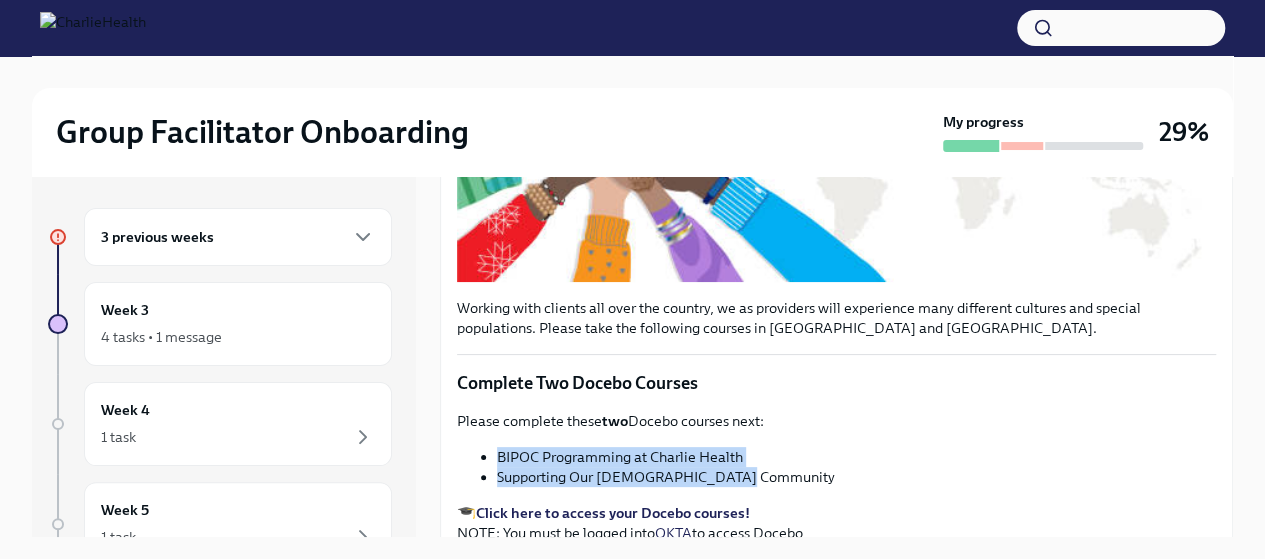 drag, startPoint x: 489, startPoint y: 431, endPoint x: 788, endPoint y: 471, distance: 301.66373 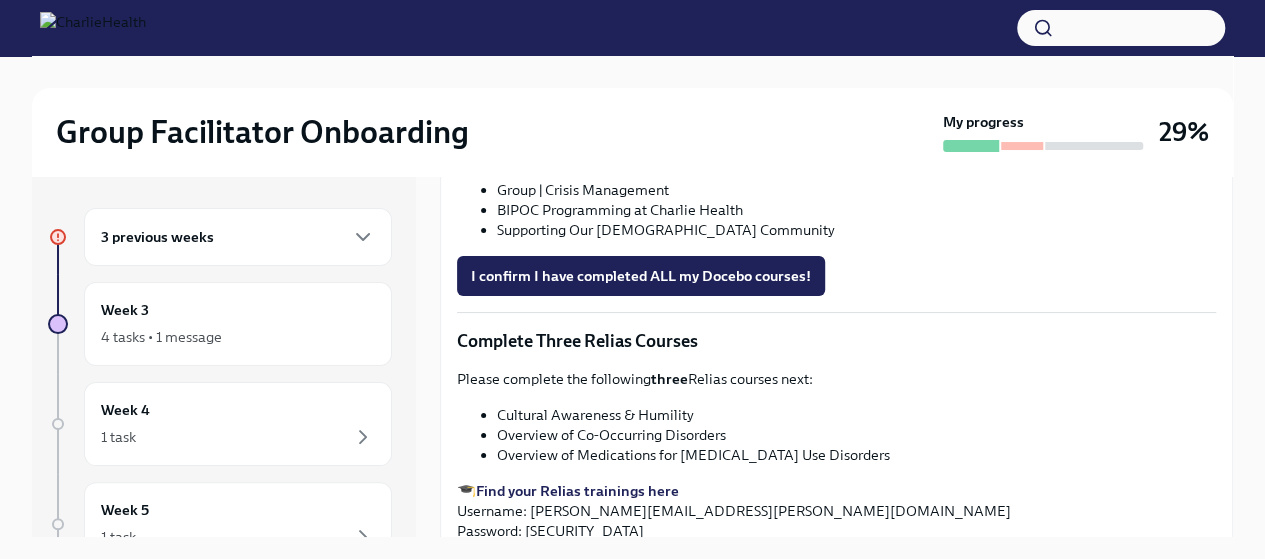 scroll, scrollTop: 1400, scrollLeft: 0, axis: vertical 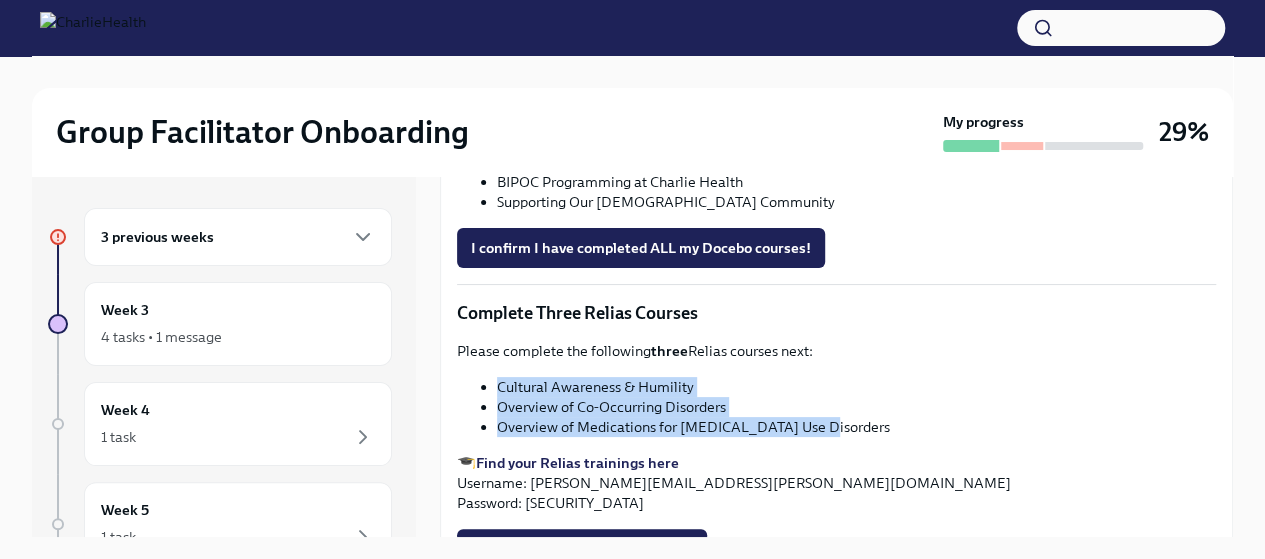 drag, startPoint x: 493, startPoint y: 371, endPoint x: 794, endPoint y: 417, distance: 304.49466 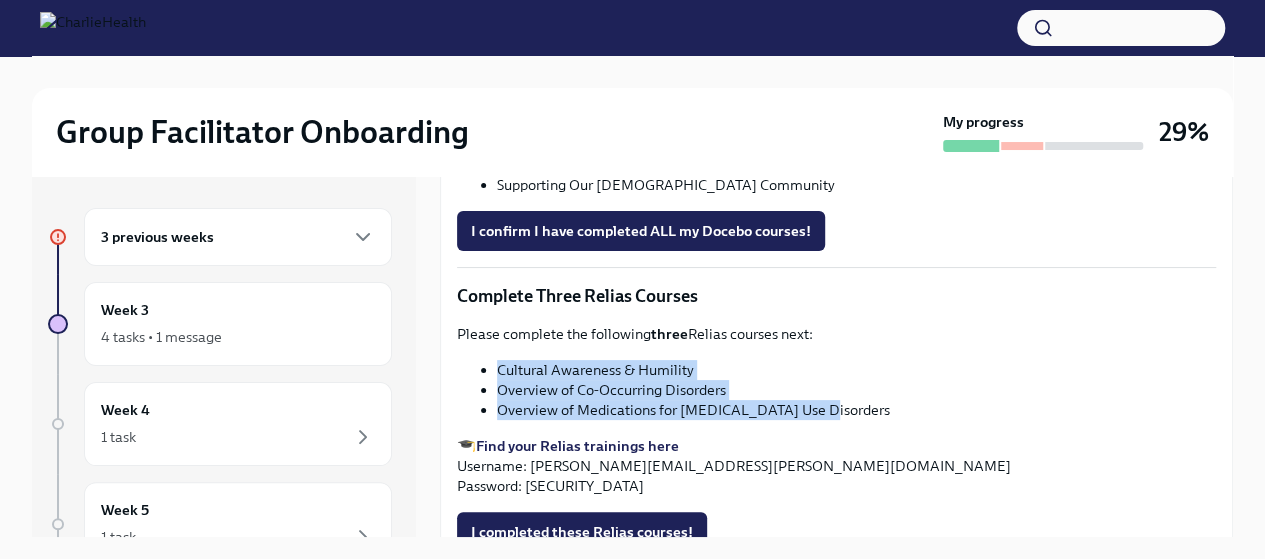 scroll, scrollTop: 1574, scrollLeft: 0, axis: vertical 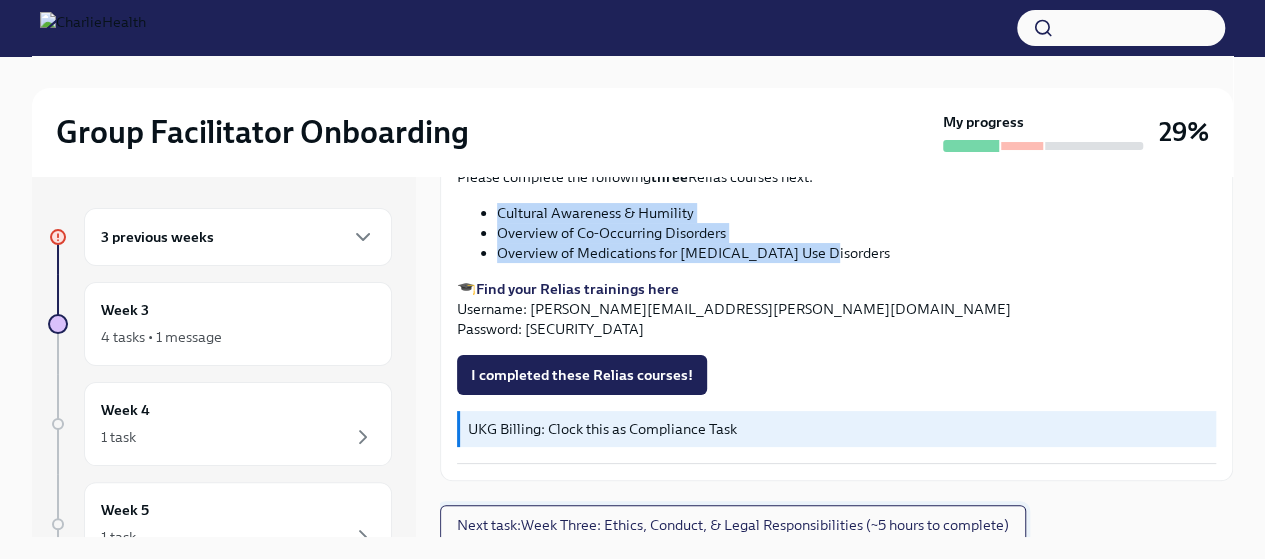 click on "Next task :  Week Three: Ethics, Conduct, & Legal Responsibilities (~5 hours to complete)" at bounding box center [733, 525] 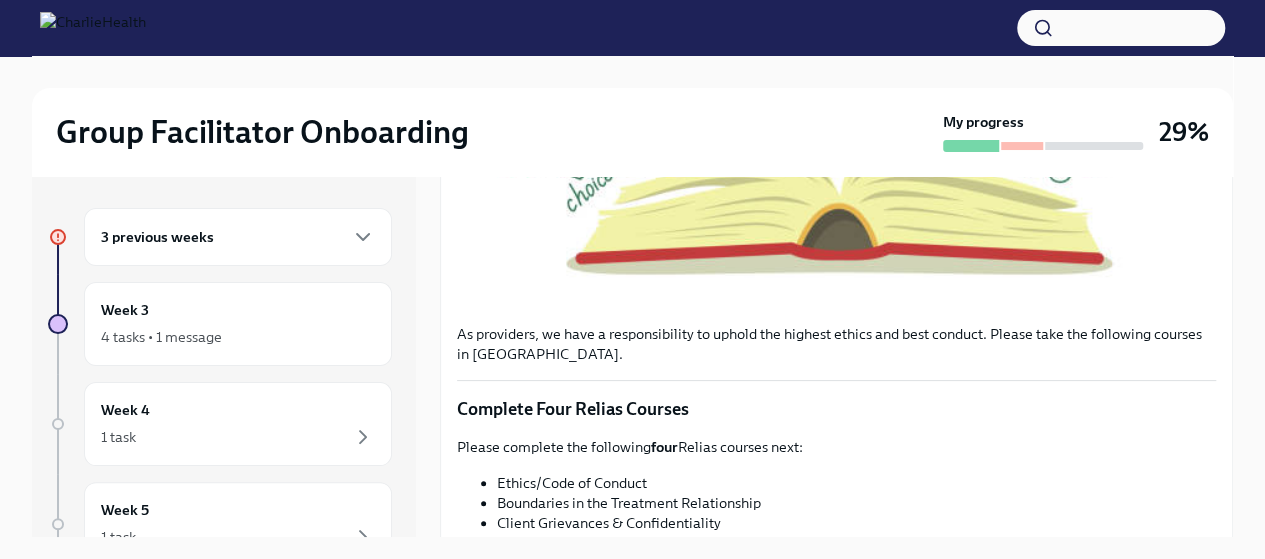 scroll, scrollTop: 900, scrollLeft: 0, axis: vertical 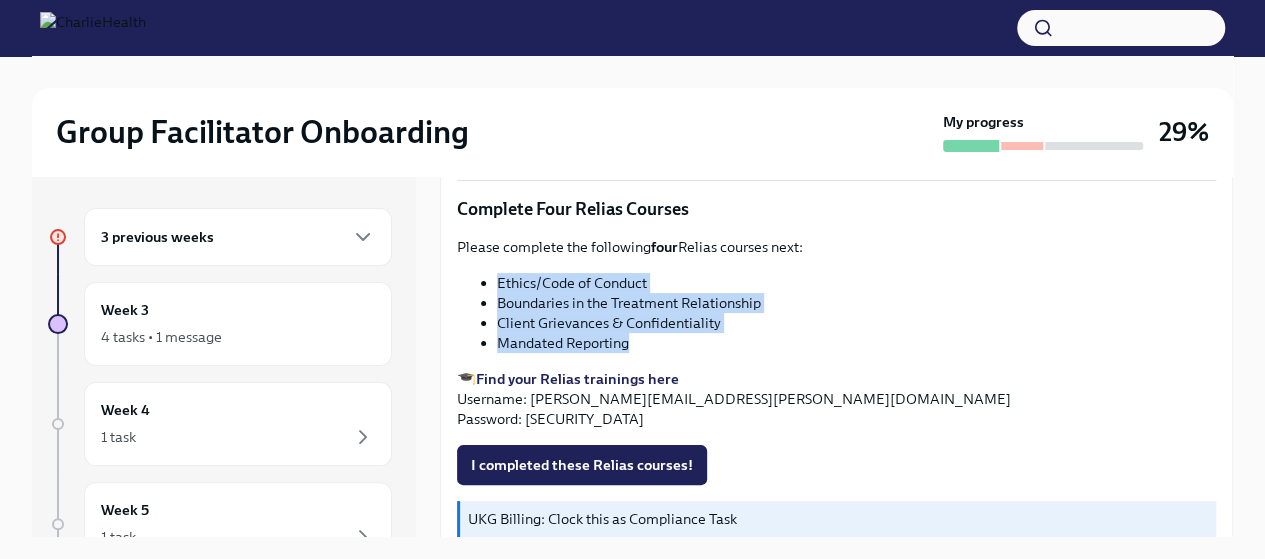 drag, startPoint x: 492, startPoint y: 257, endPoint x: 690, endPoint y: 339, distance: 214.30818 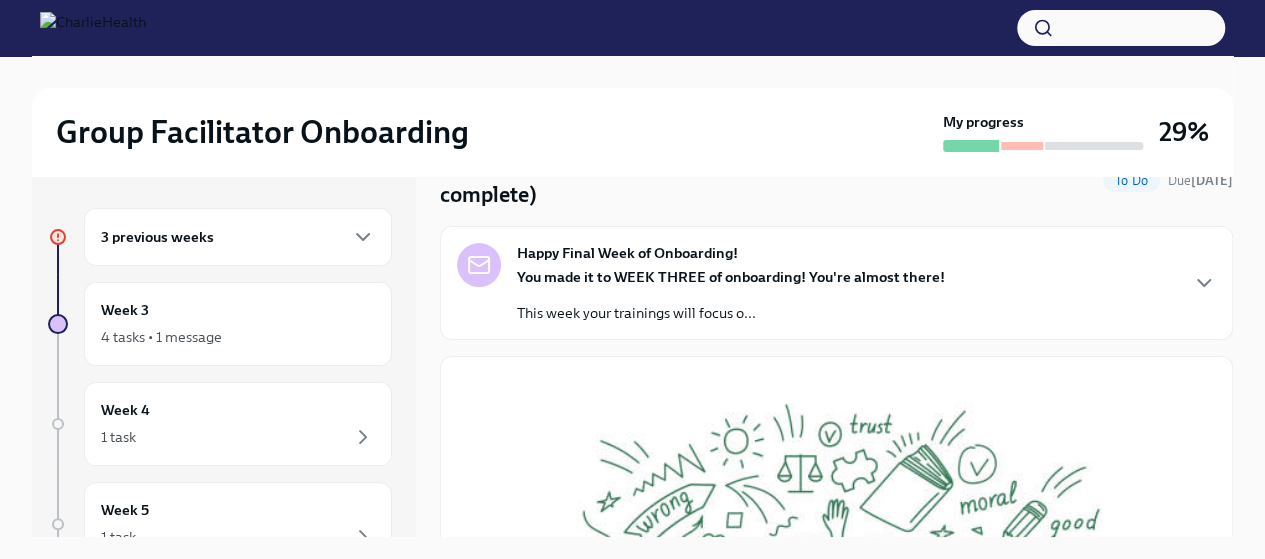 scroll, scrollTop: 0, scrollLeft: 0, axis: both 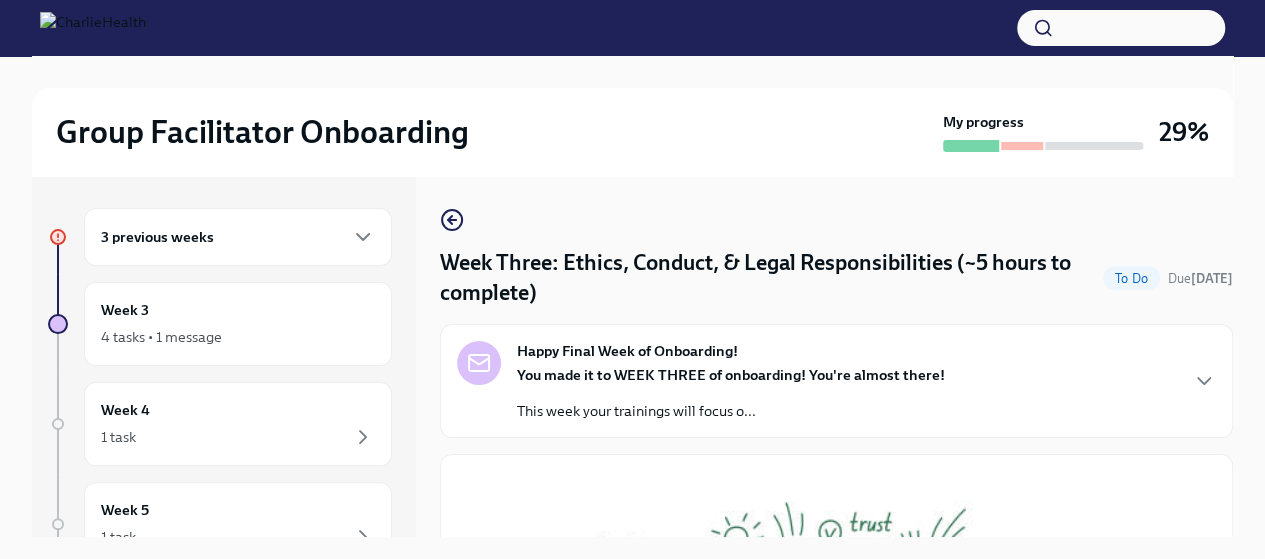 click on "Happy Final Week of Onboarding! You made it to WEEK THREE of onboarding! You're almost there!
This week your trainings will focus o..." at bounding box center (836, 381) 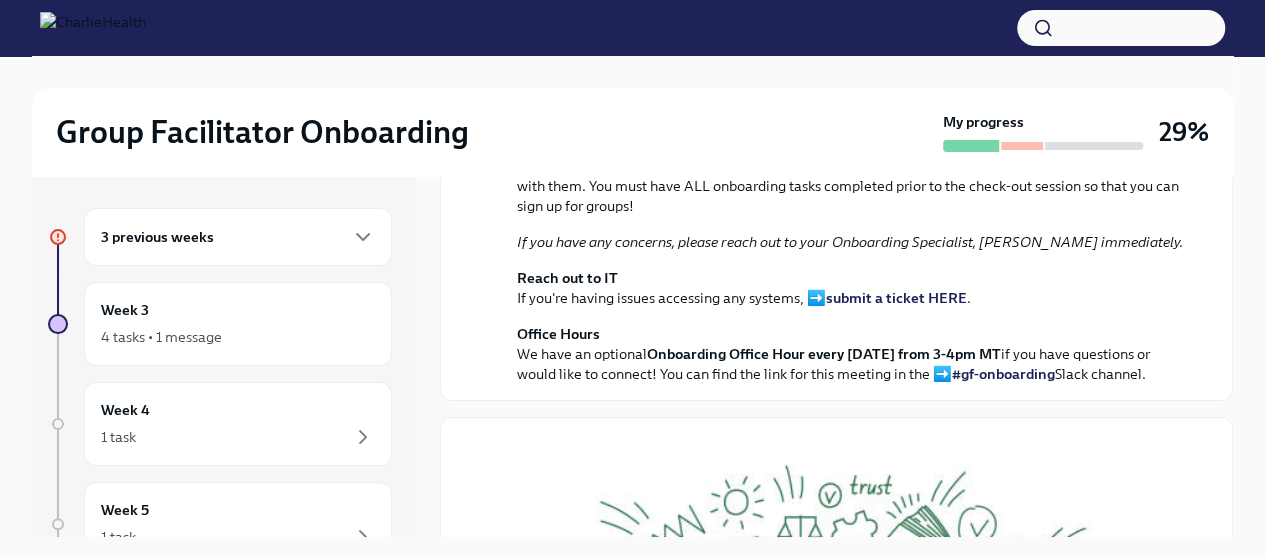 scroll, scrollTop: 0, scrollLeft: 0, axis: both 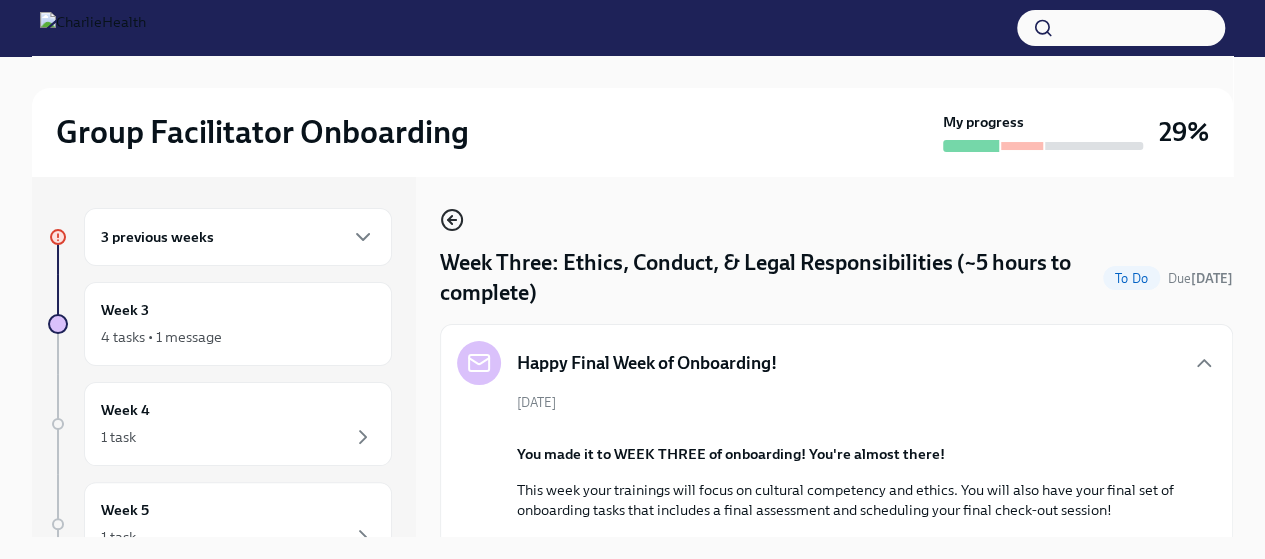 click 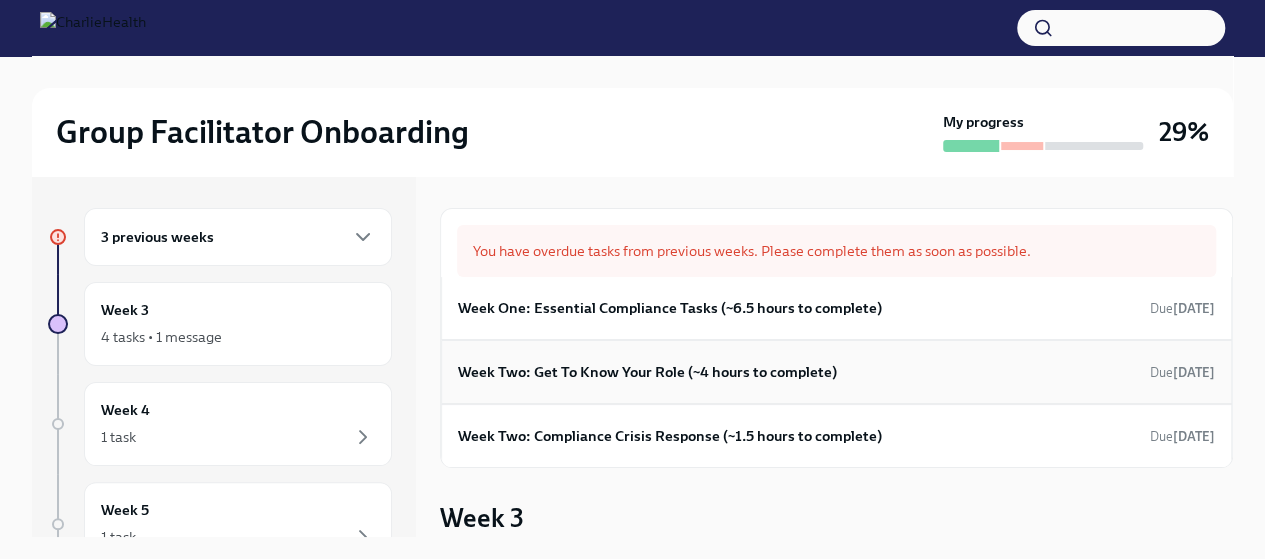 click on "Week Two: Get To Know Your Role (~4 hours to complete) Due  [DATE]" at bounding box center [836, 372] 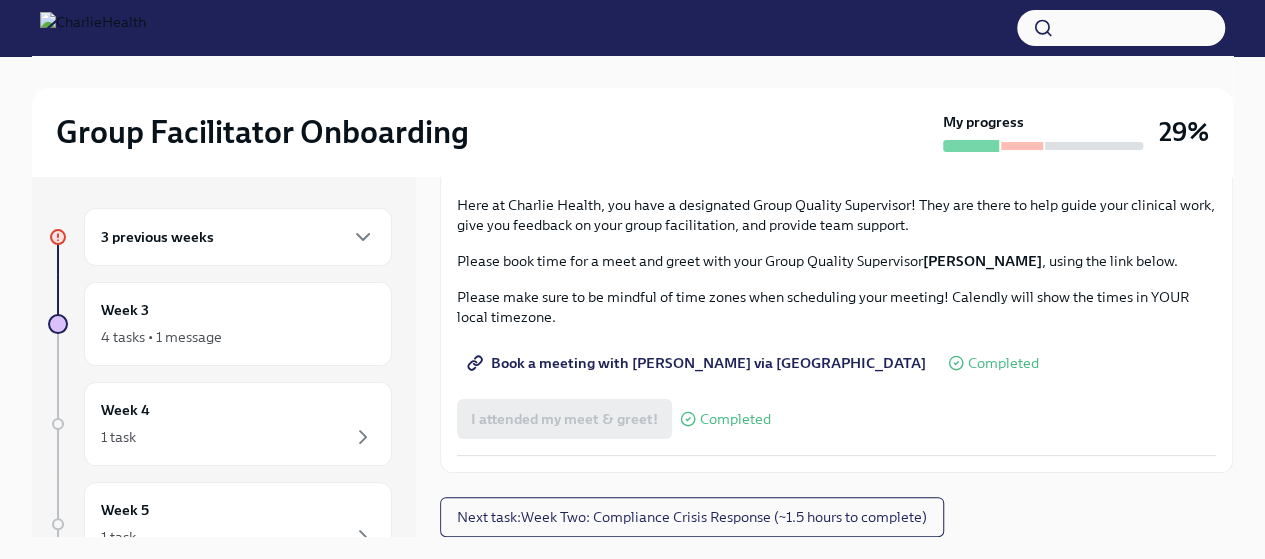 scroll, scrollTop: 1990, scrollLeft: 0, axis: vertical 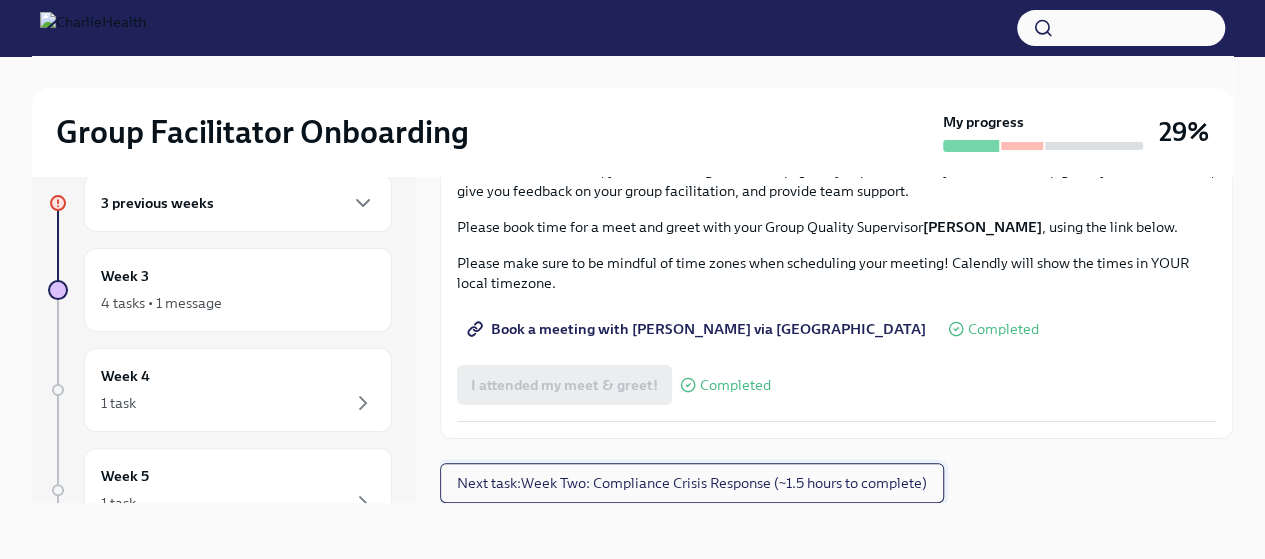 click on "Next task :  Week Two: Compliance Crisis Response (~1.5 hours to complete)" at bounding box center (692, 483) 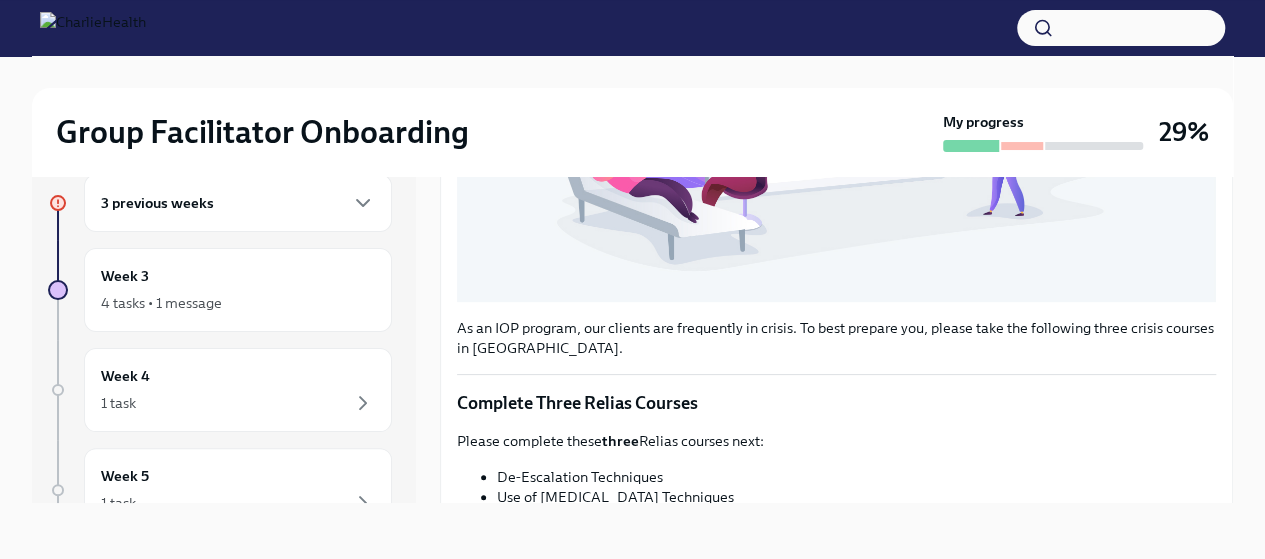 scroll, scrollTop: 800, scrollLeft: 0, axis: vertical 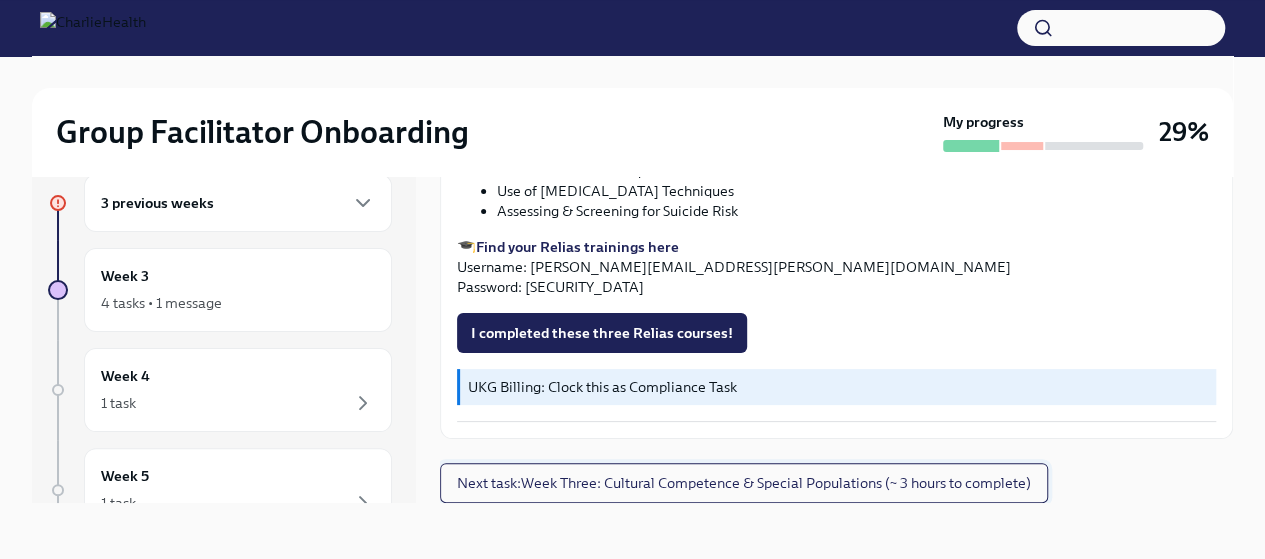 click on "Next task :  Week Three: Cultural Competence & Special Populations (~ 3 hours to complete)" at bounding box center (744, 483) 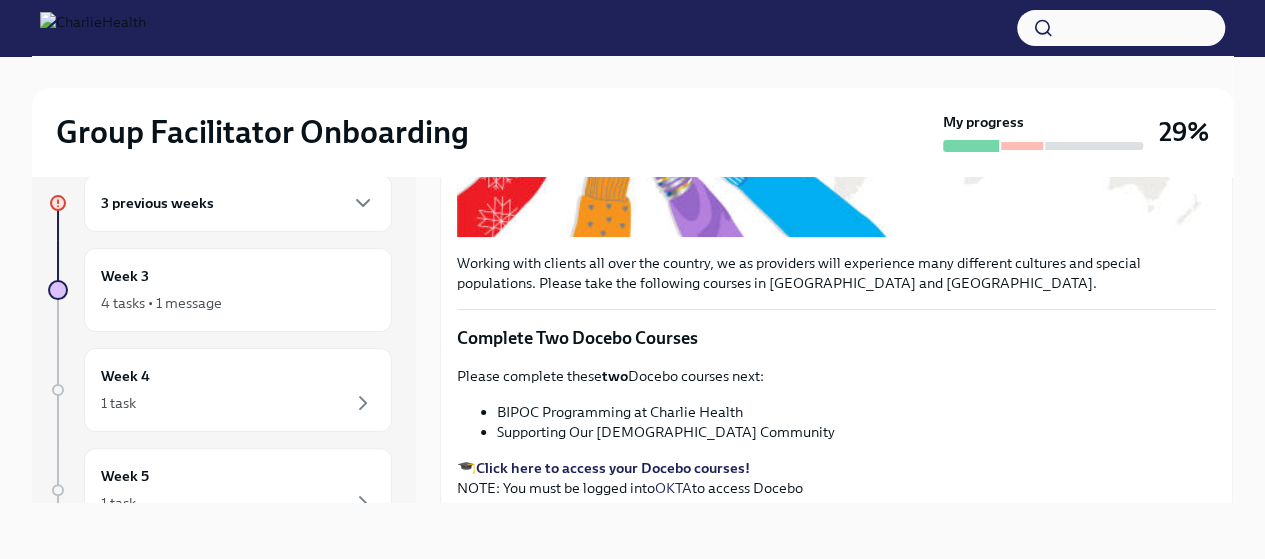 scroll, scrollTop: 600, scrollLeft: 0, axis: vertical 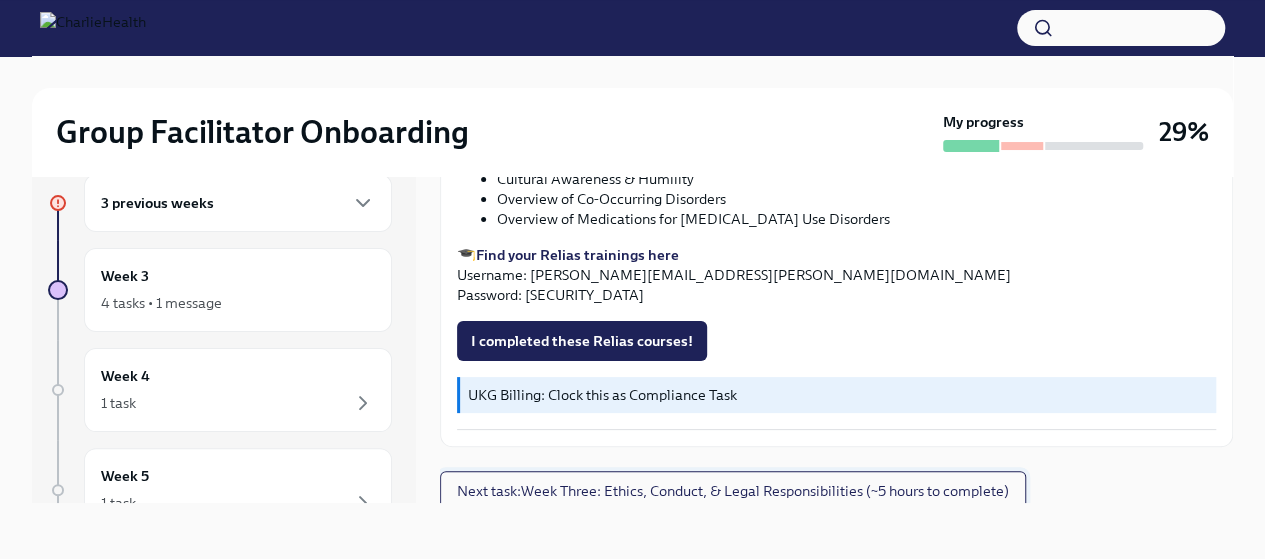 click on "Next task :  Week Three: Ethics, Conduct, & Legal Responsibilities (~5 hours to complete)" at bounding box center [733, 491] 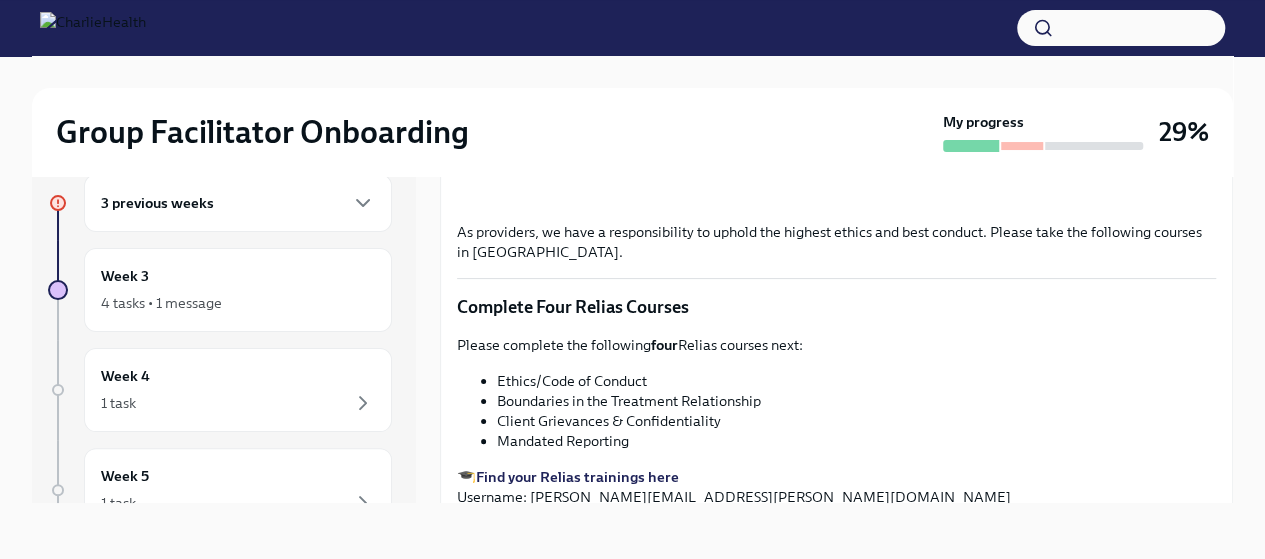 scroll, scrollTop: 800, scrollLeft: 0, axis: vertical 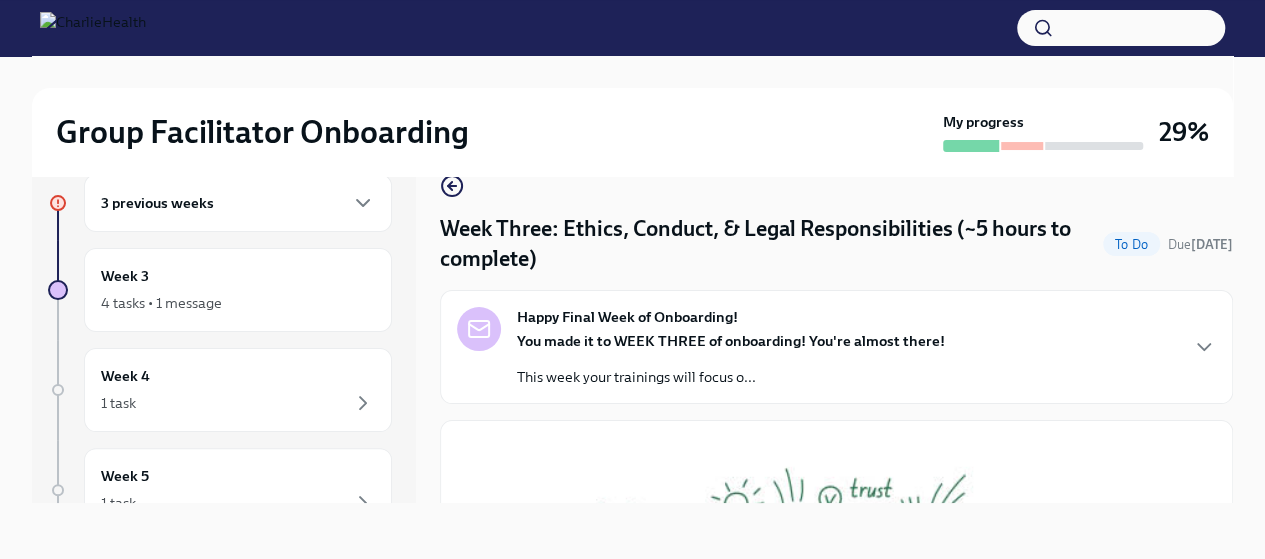 click on "3 previous weeks" at bounding box center (238, 203) 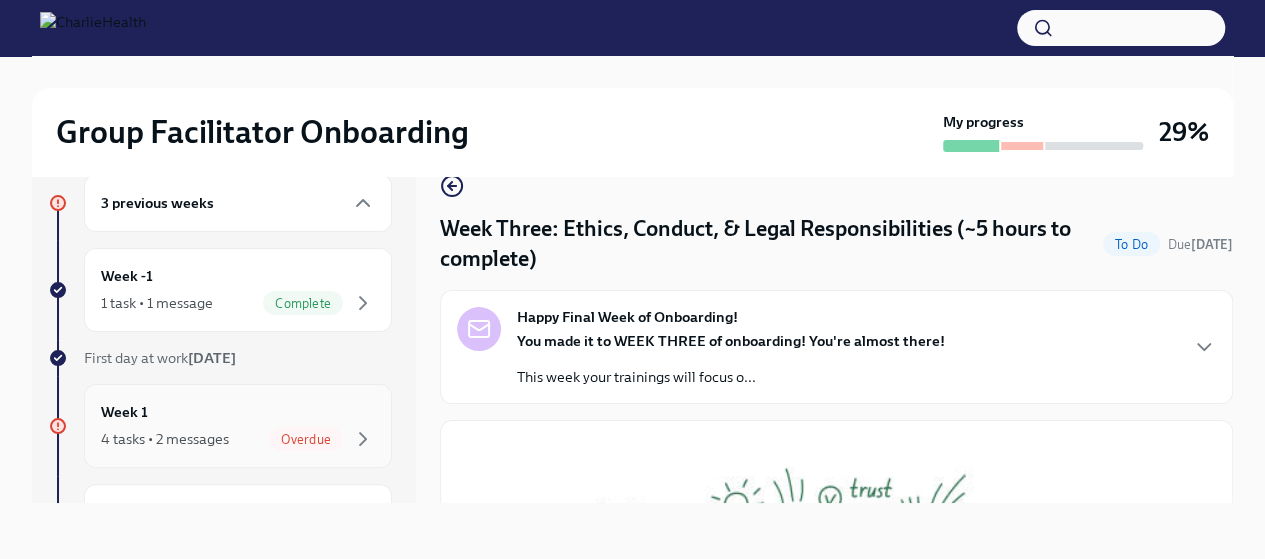 click on "Overdue" at bounding box center (306, 439) 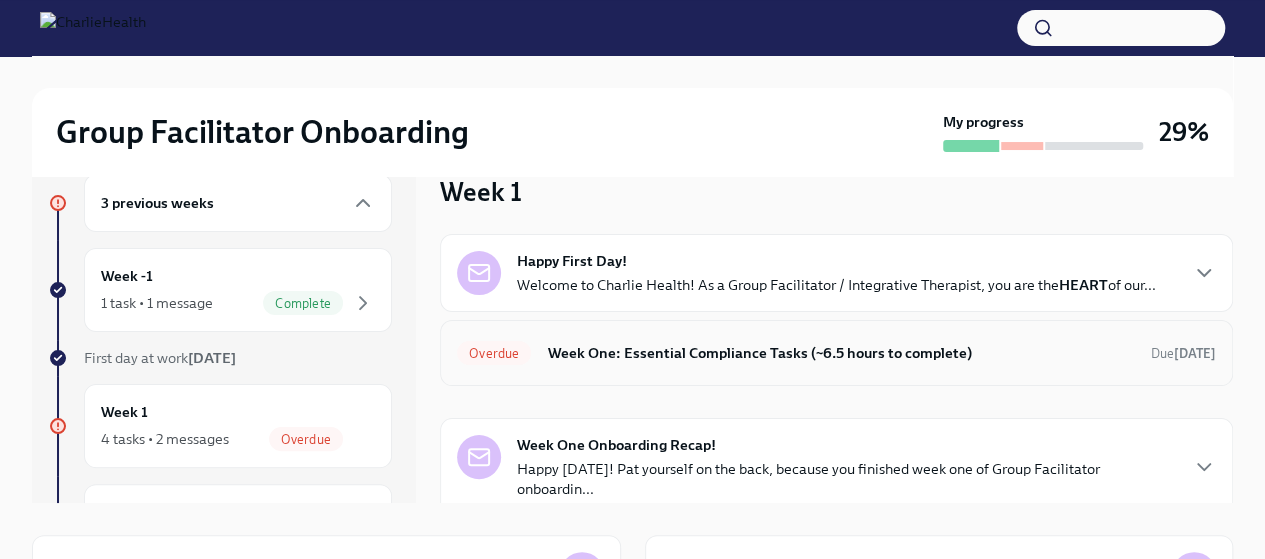 click on "Overdue Week One: Essential Compliance Tasks (~6.5 hours to complete) Due  [DATE]" at bounding box center (836, 353) 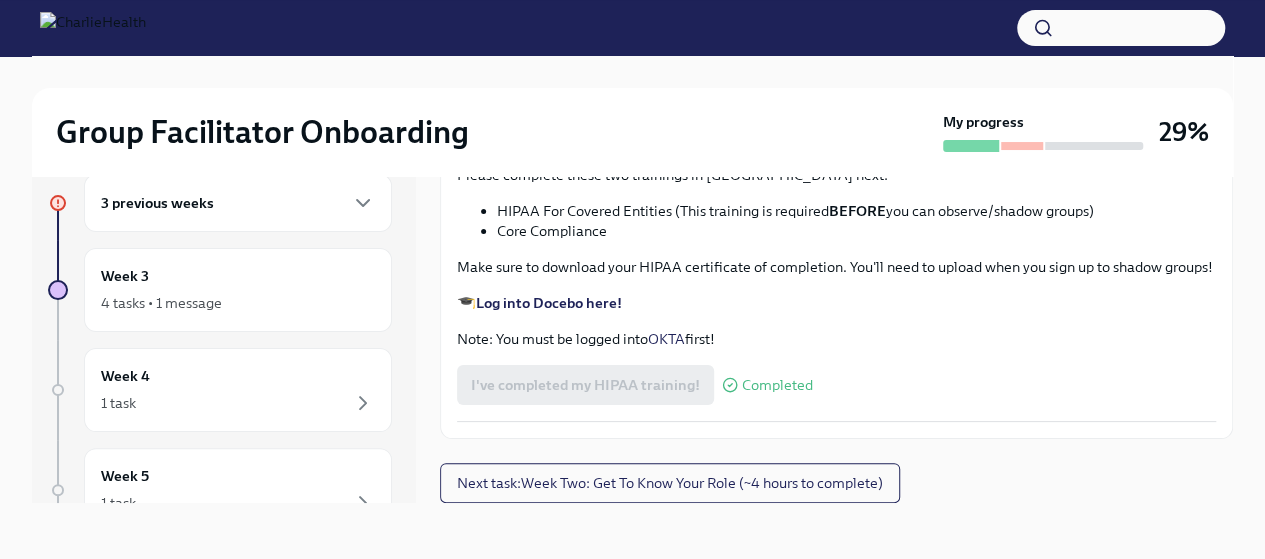 scroll, scrollTop: 4702, scrollLeft: 0, axis: vertical 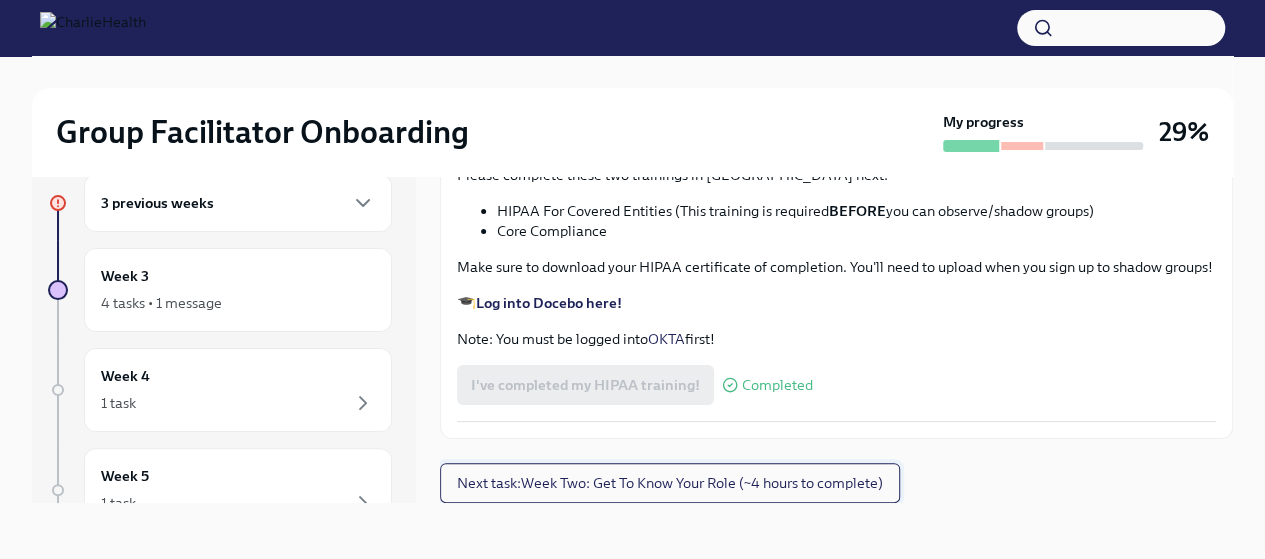 click on "Next task :  Week Two: Get To Know Your Role (~4 hours to complete)" at bounding box center [670, 483] 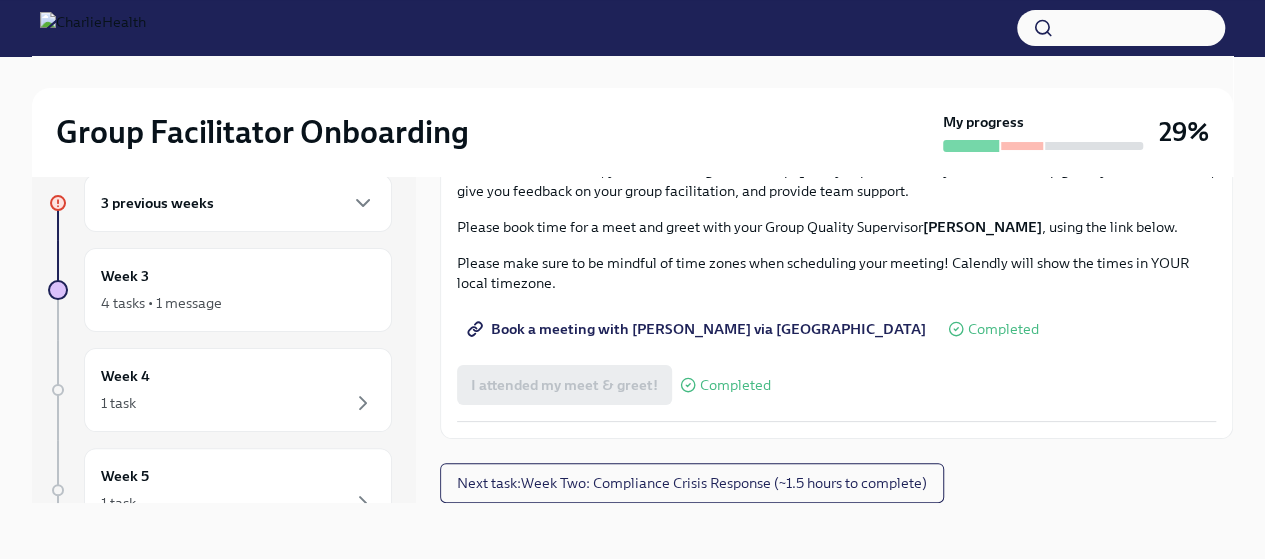 scroll, scrollTop: 1990, scrollLeft: 0, axis: vertical 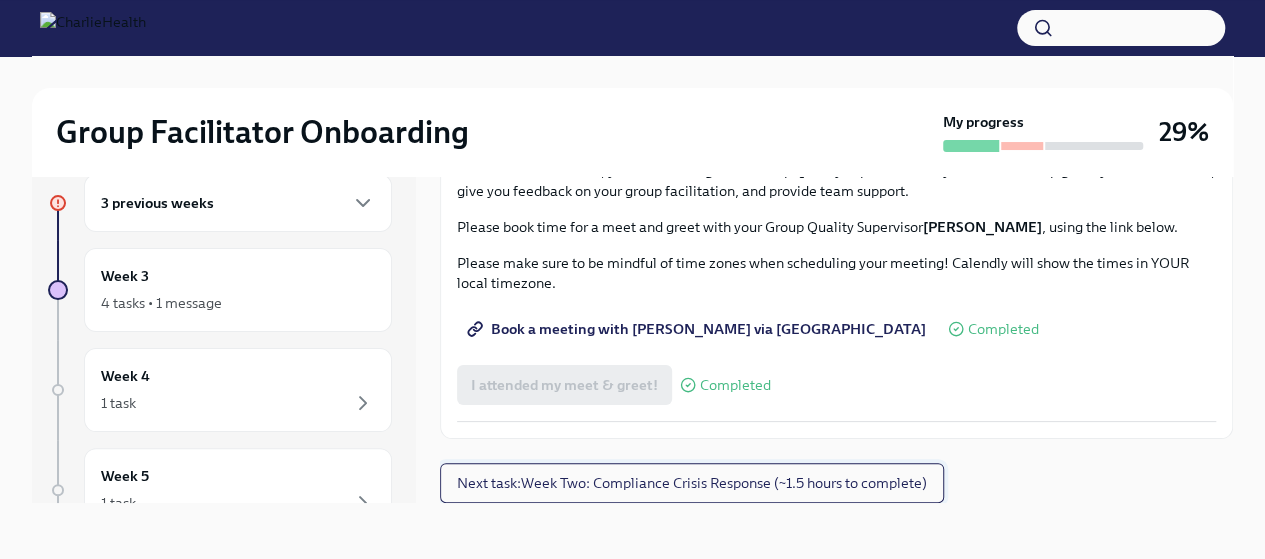 click on "Next task :  Week Two: Compliance Crisis Response (~1.5 hours to complete)" at bounding box center (692, 483) 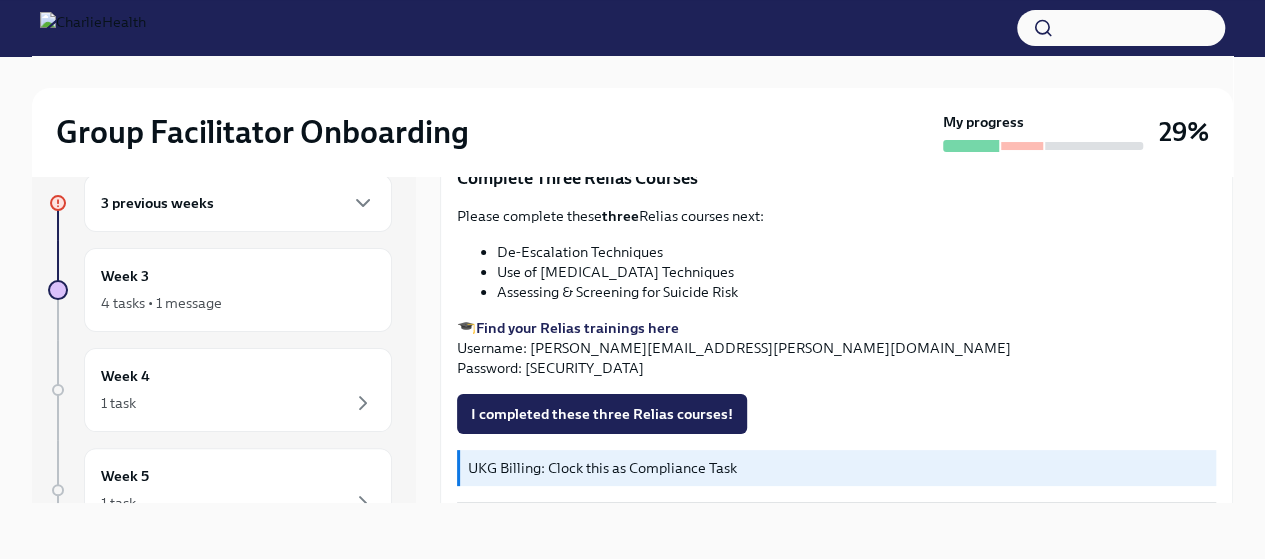 scroll, scrollTop: 885, scrollLeft: 0, axis: vertical 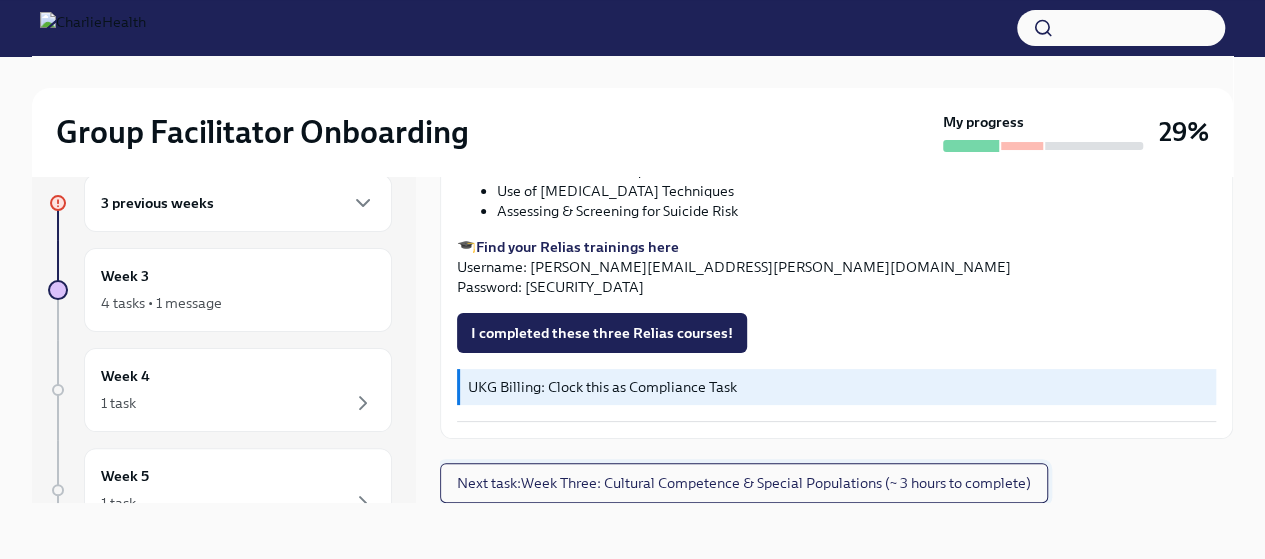 click on "Next task :  Week Three: Cultural Competence & Special Populations (~ 3 hours to complete)" at bounding box center [744, 483] 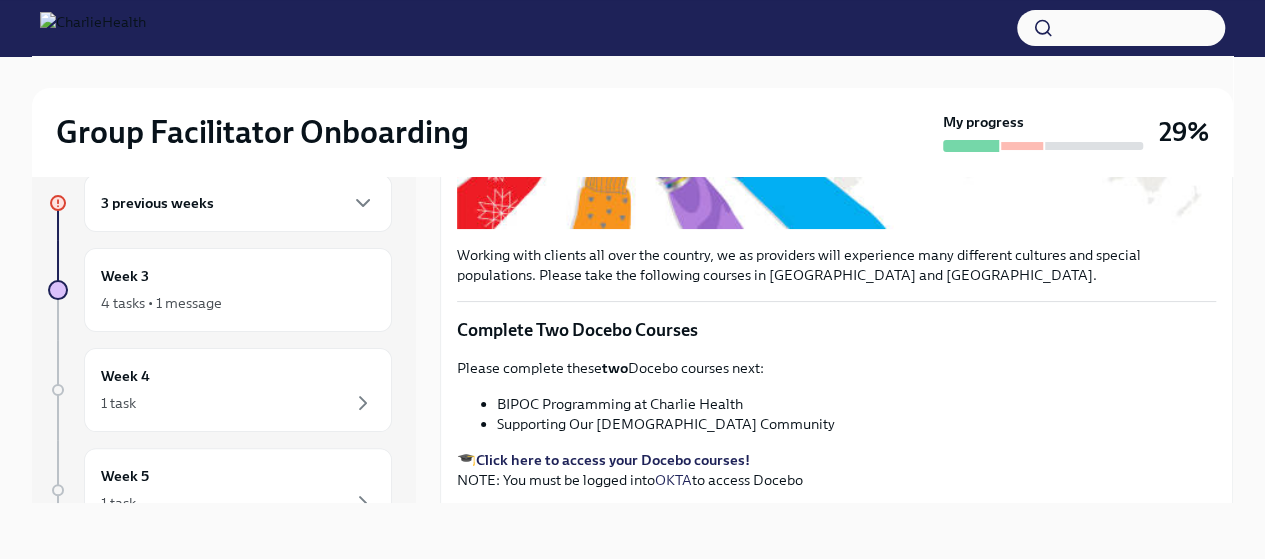 scroll, scrollTop: 700, scrollLeft: 0, axis: vertical 